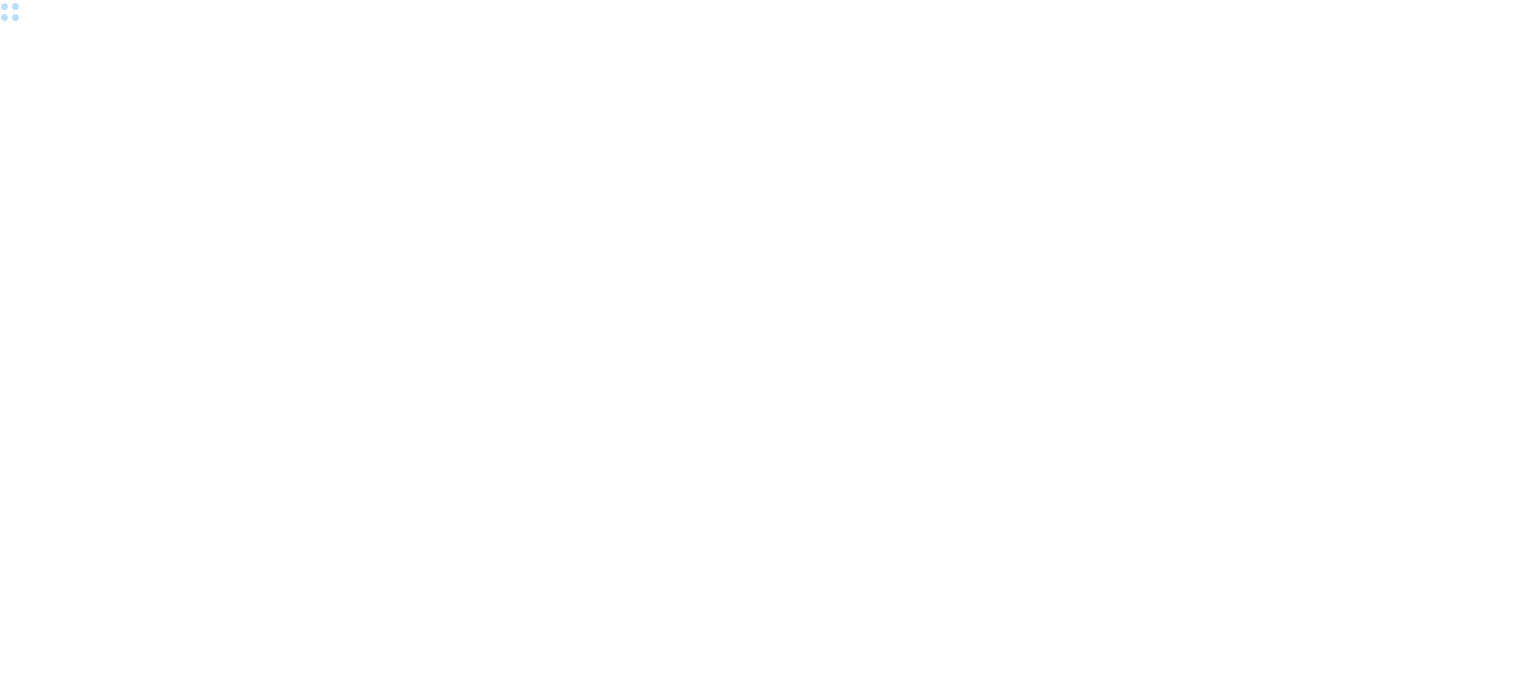 scroll, scrollTop: 0, scrollLeft: 0, axis: both 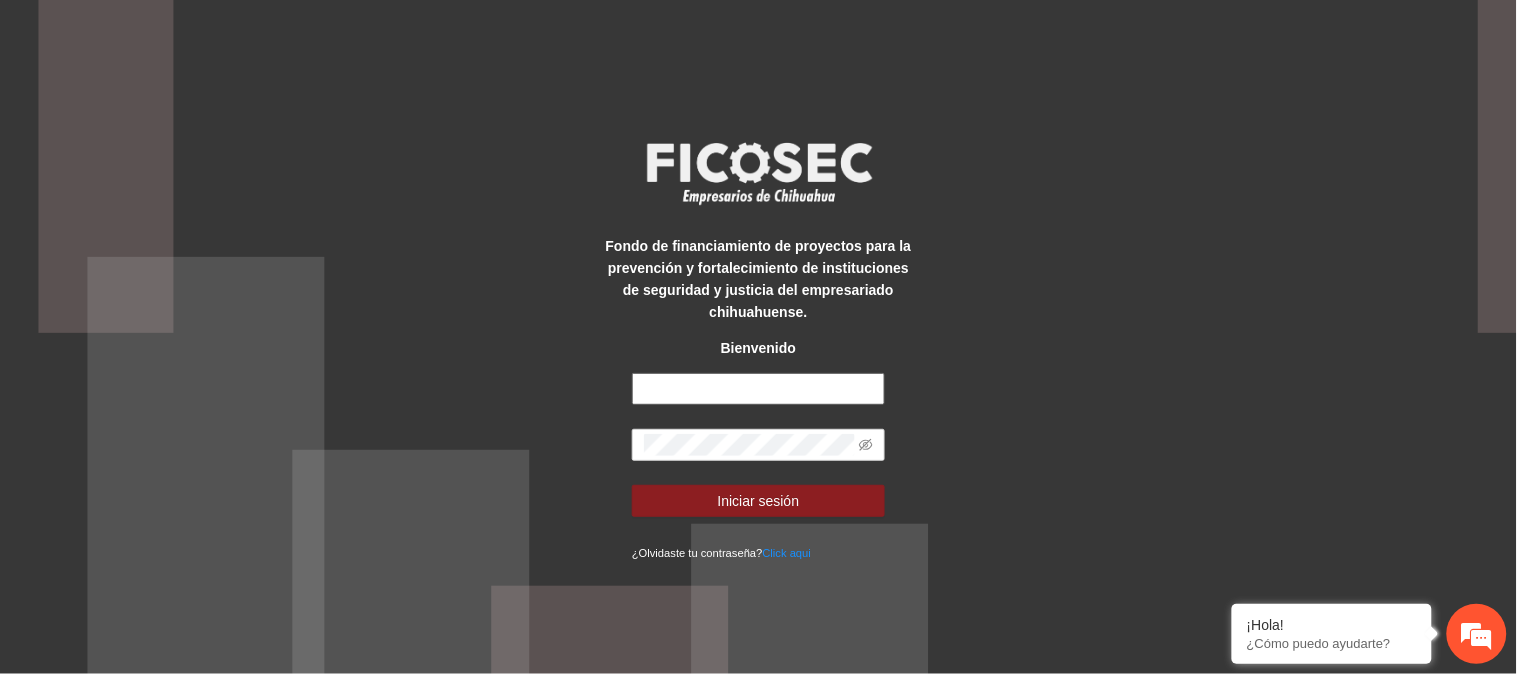 click at bounding box center [758, 389] 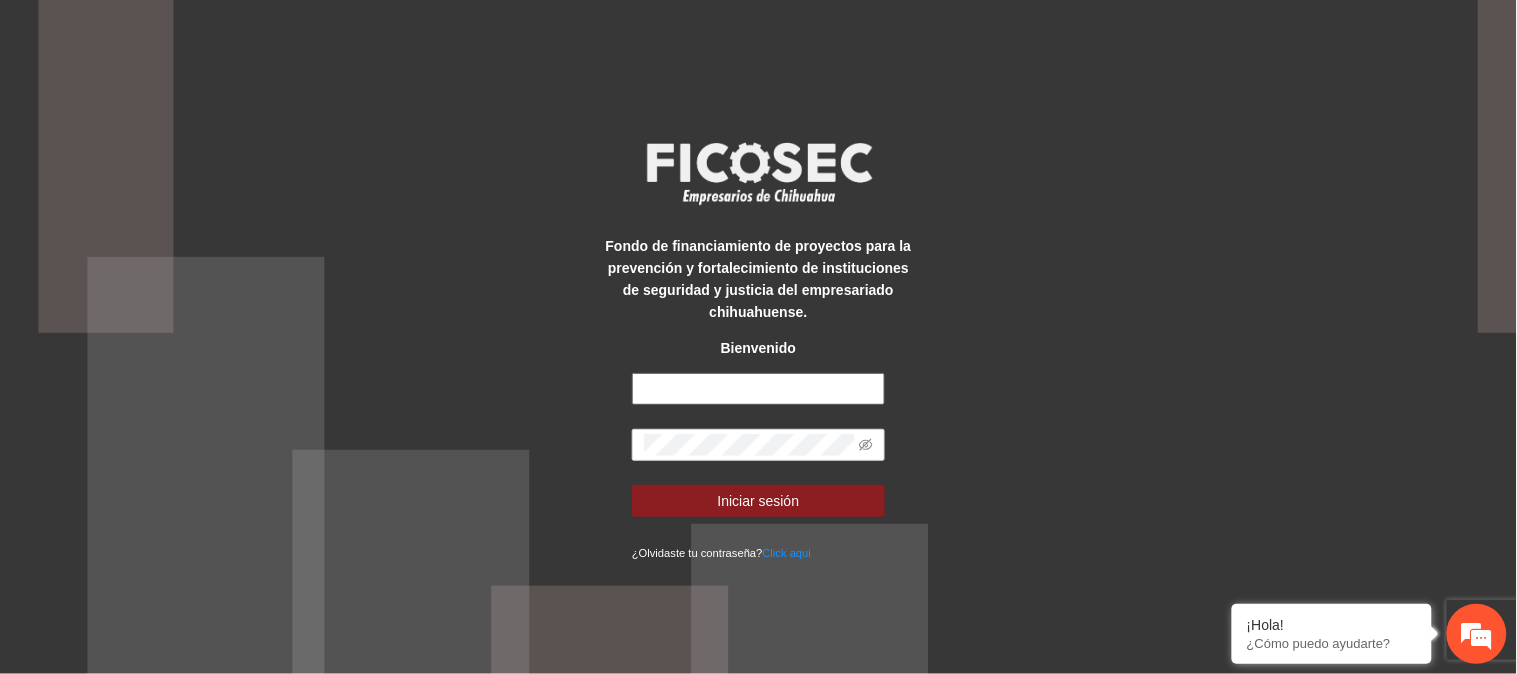 scroll, scrollTop: 0, scrollLeft: 0, axis: both 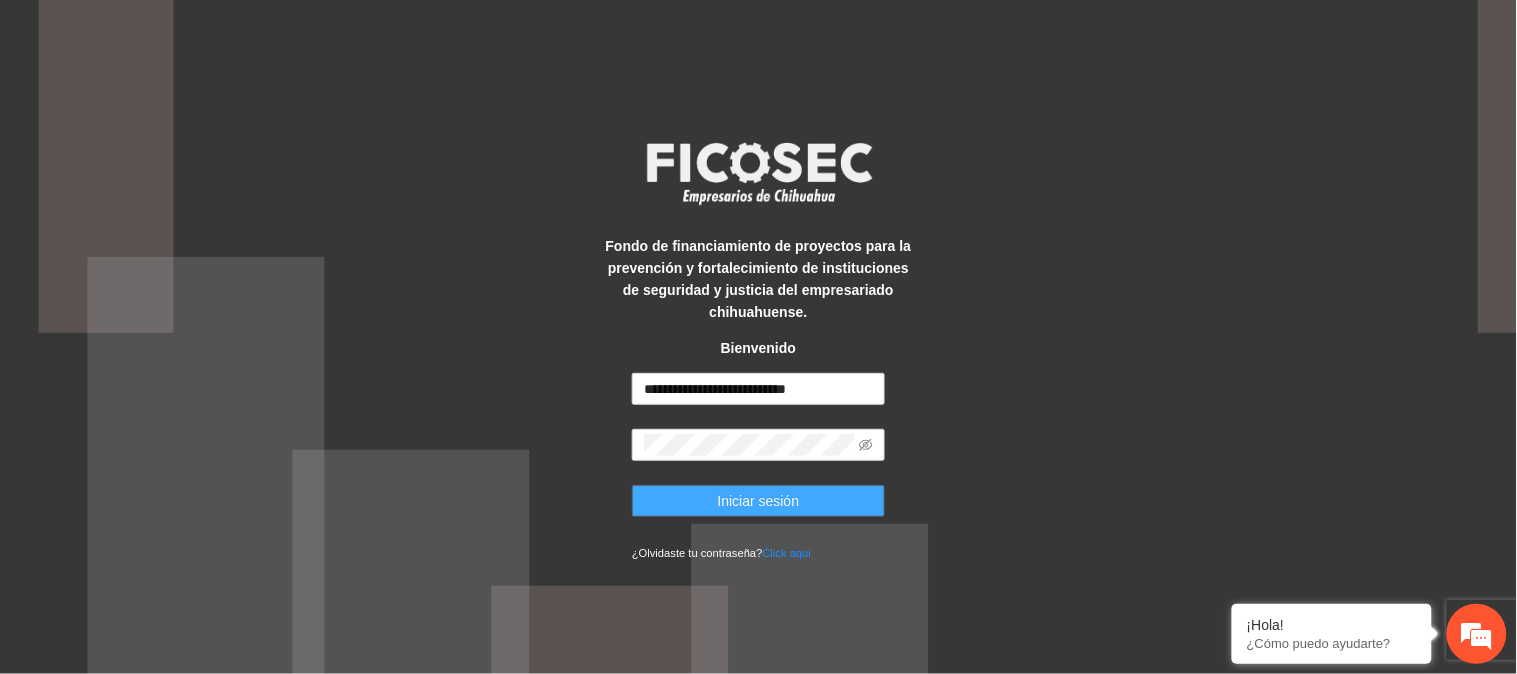 click on "Iniciar sesión" at bounding box center [758, 501] 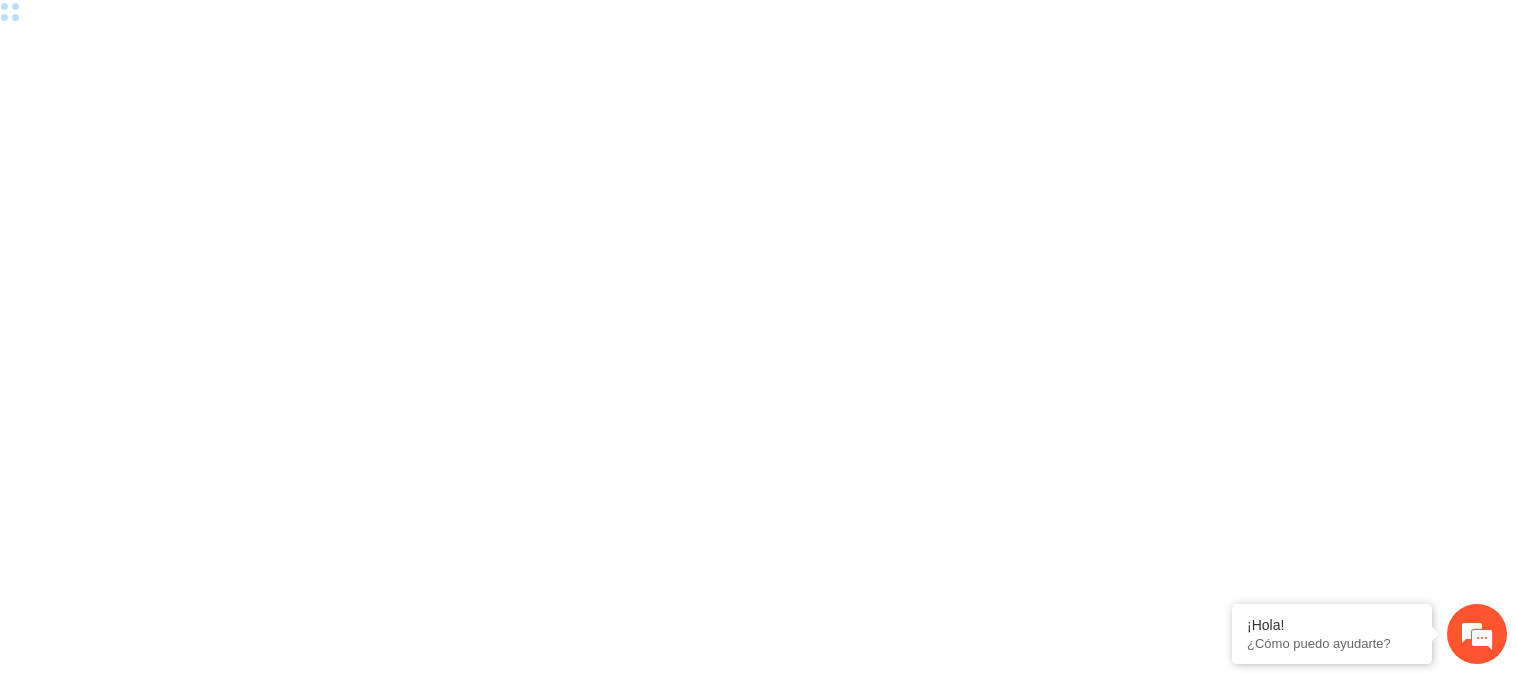 scroll, scrollTop: 0, scrollLeft: 0, axis: both 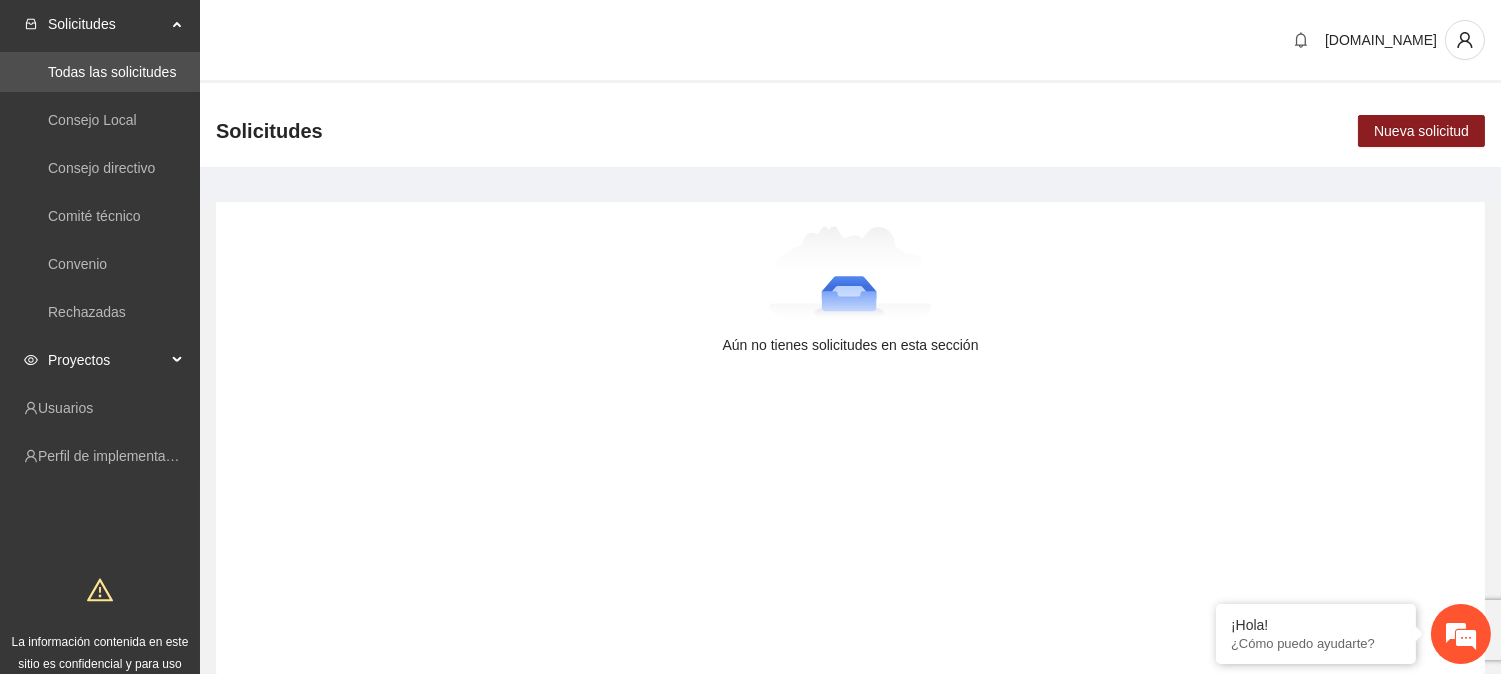 click on "Proyectos" at bounding box center [107, 360] 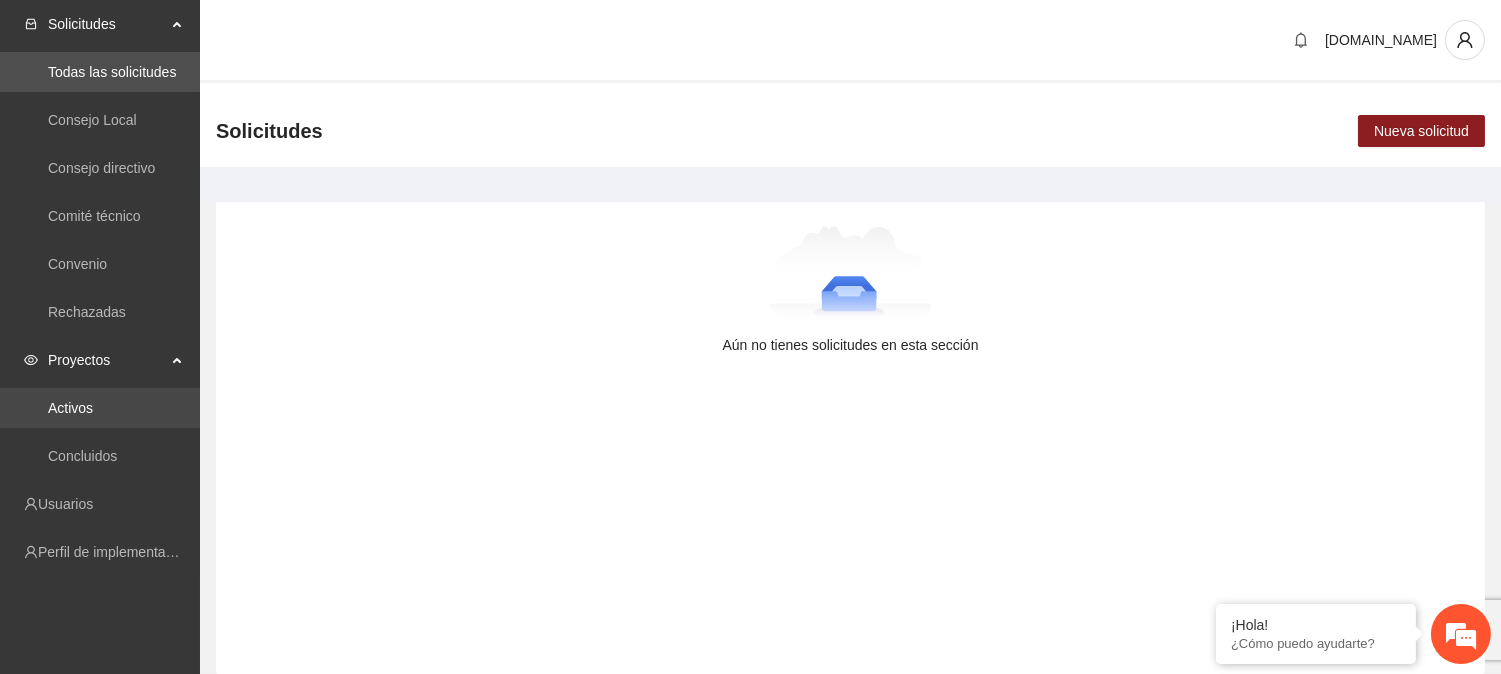 click on "Activos" at bounding box center [70, 408] 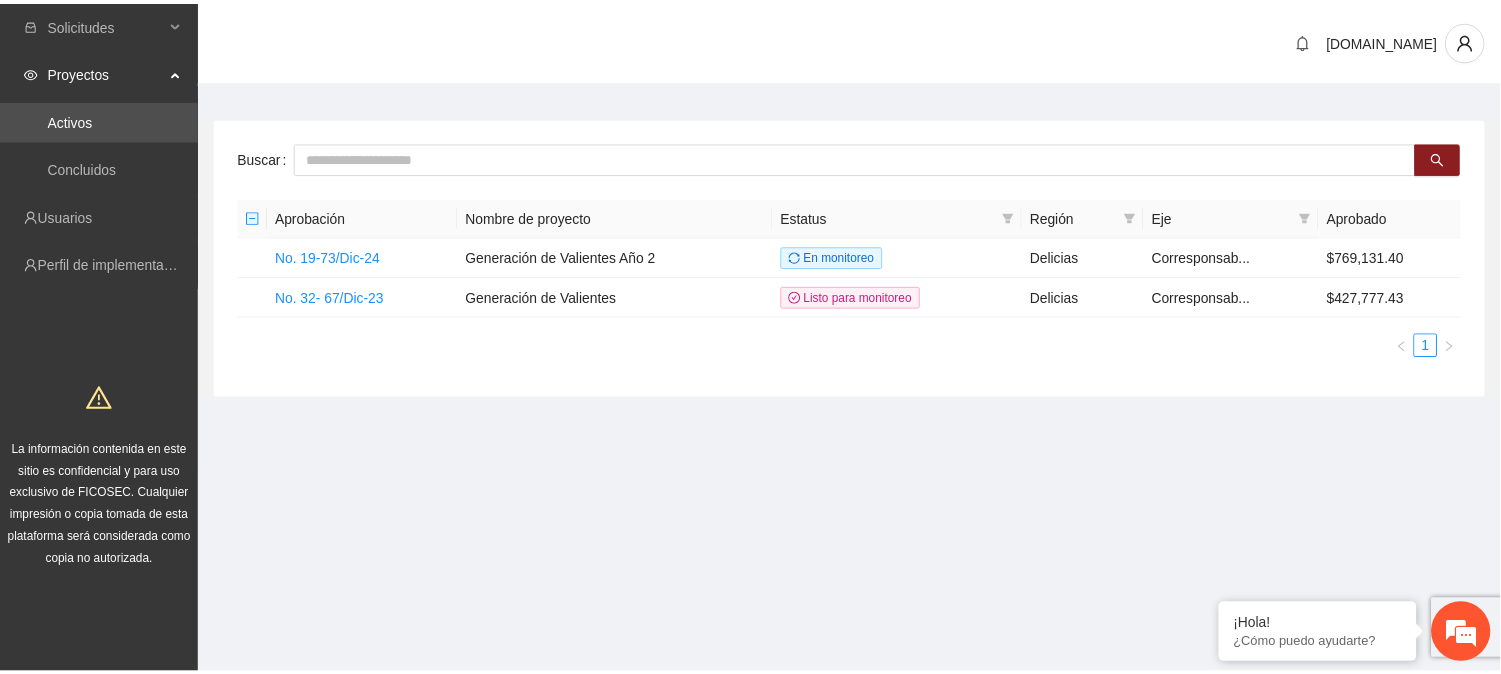 scroll, scrollTop: 0, scrollLeft: 0, axis: both 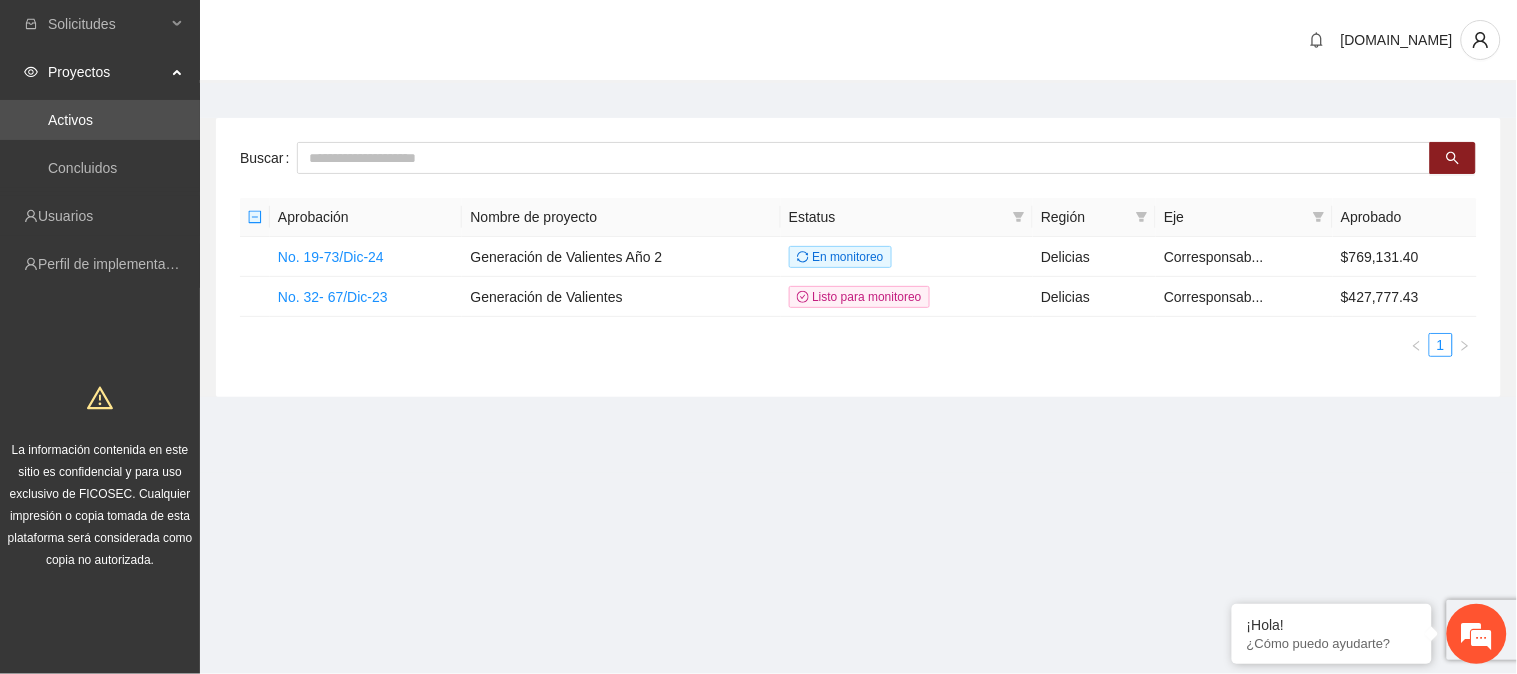 click on "Aprobación Nombre de proyecto Estatus Región Eje Aprobado No. 19-73/Dic-24 Generación de Valientes Año 2   En monitoreo Delicias Corresponsab... $769,131.40 No. 32- 67/Dic-23 Generación de Valientes   Listo para monitoreo Delicias Corresponsab... $427,777.43 1" at bounding box center (858, 277) 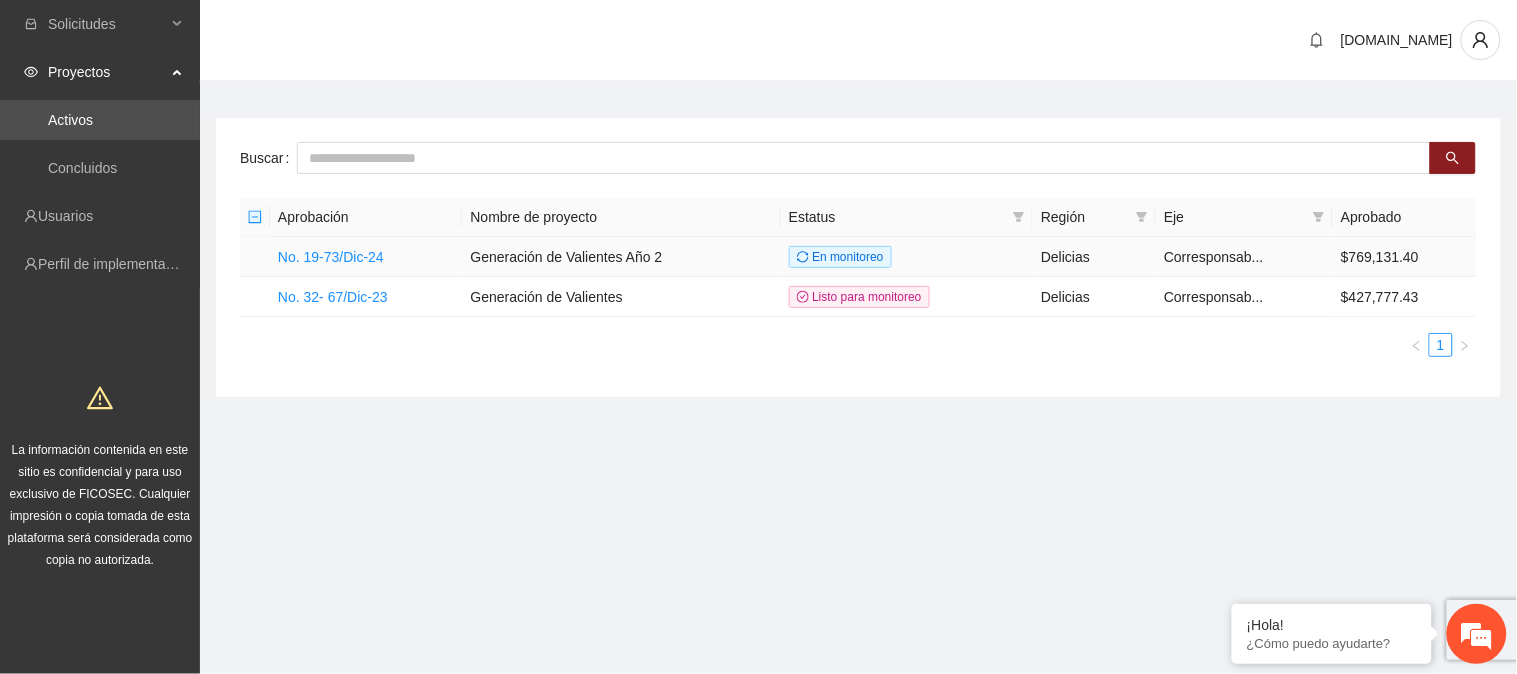 click on "Aprobación" at bounding box center (366, 217) 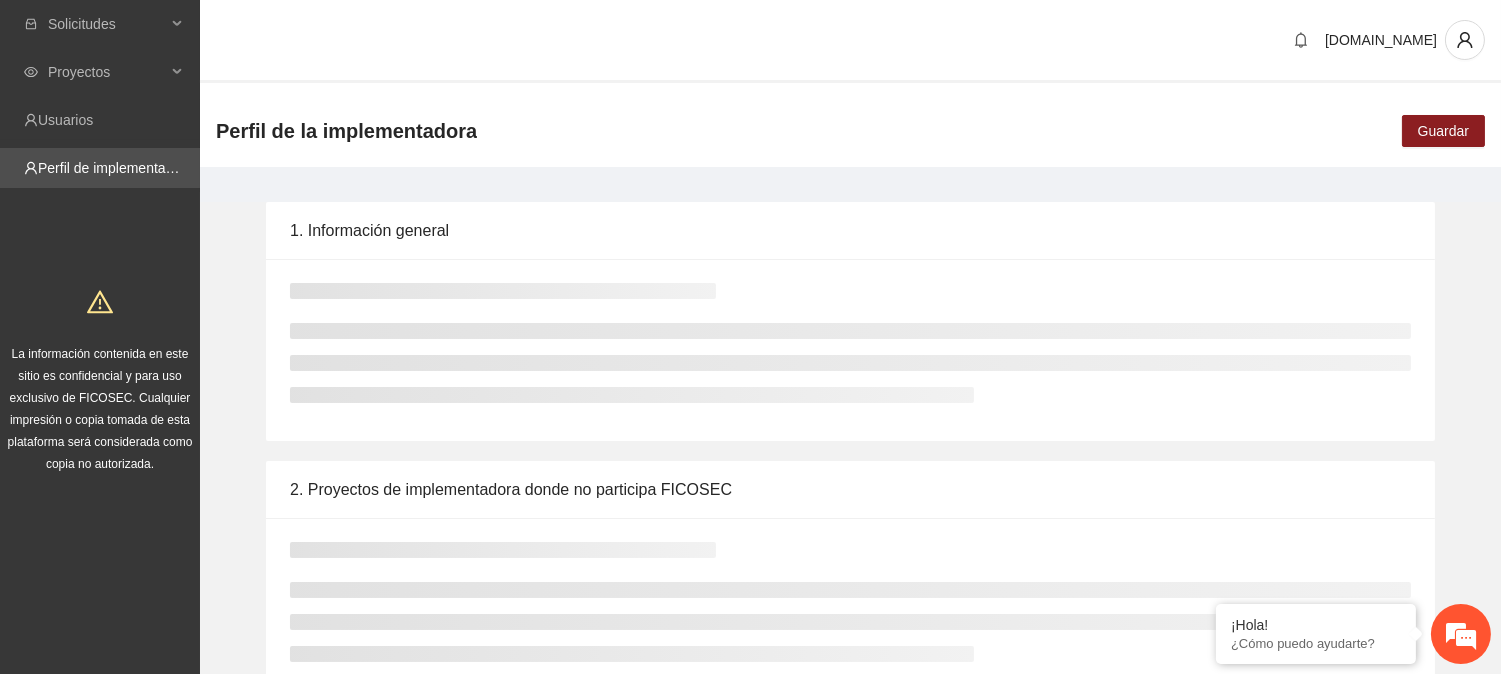 click on "2. Proyectos de implementadora donde no participa FICOSEC" at bounding box center [850, 489] 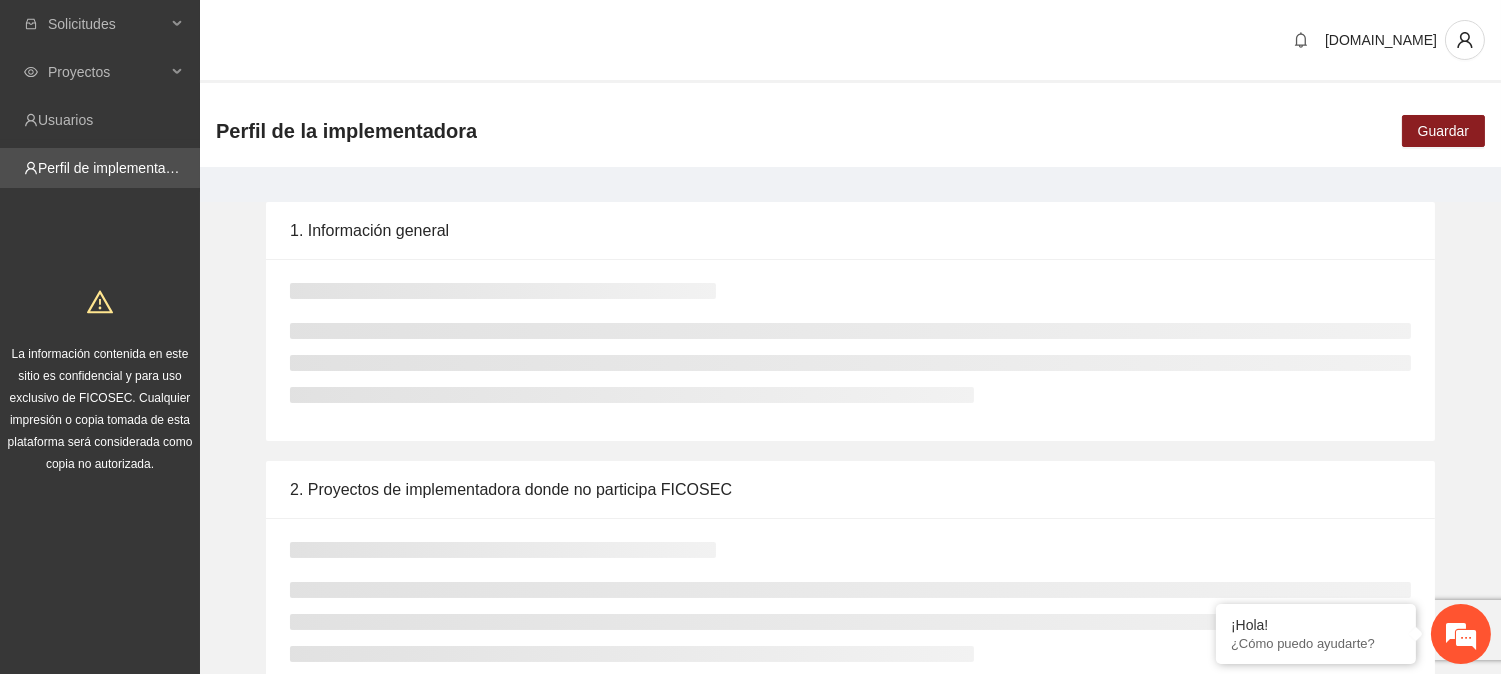 click on "Perfil de la implementadora Guardar" at bounding box center [850, 131] 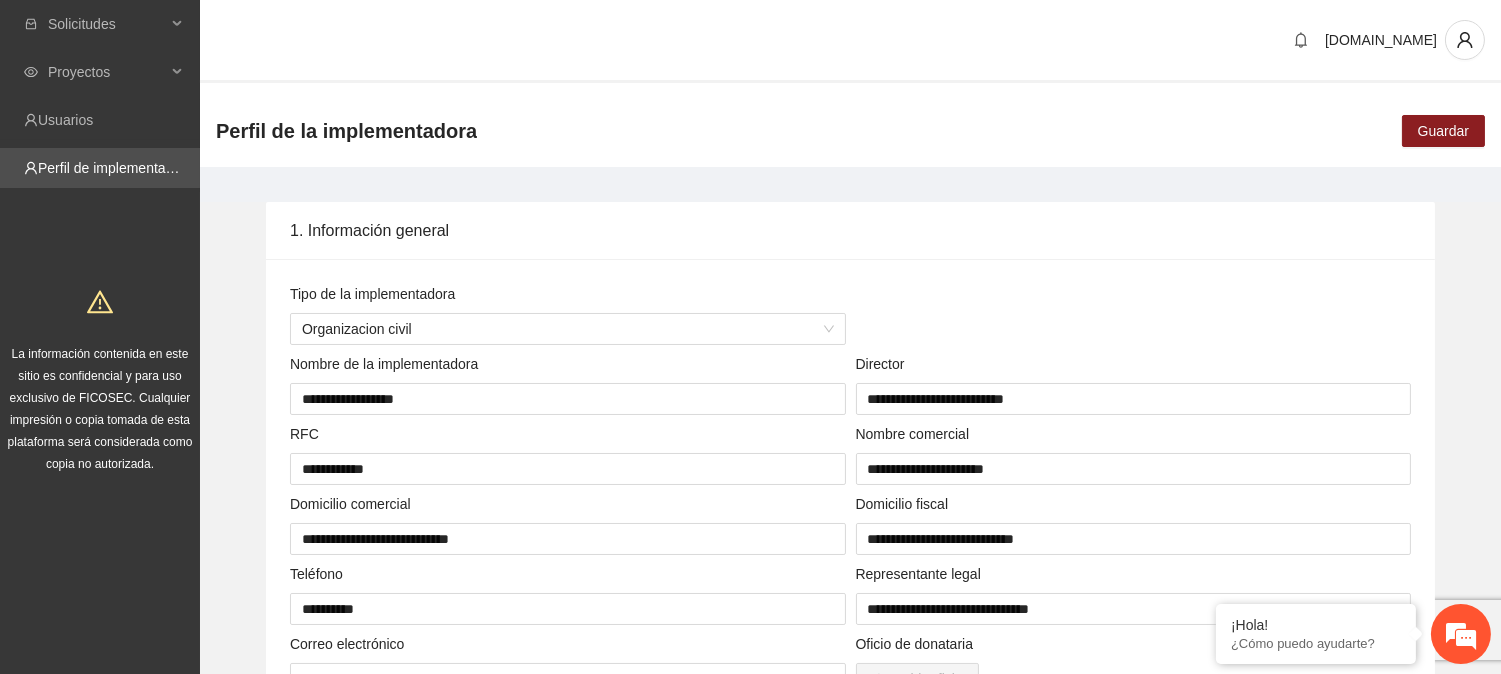 type 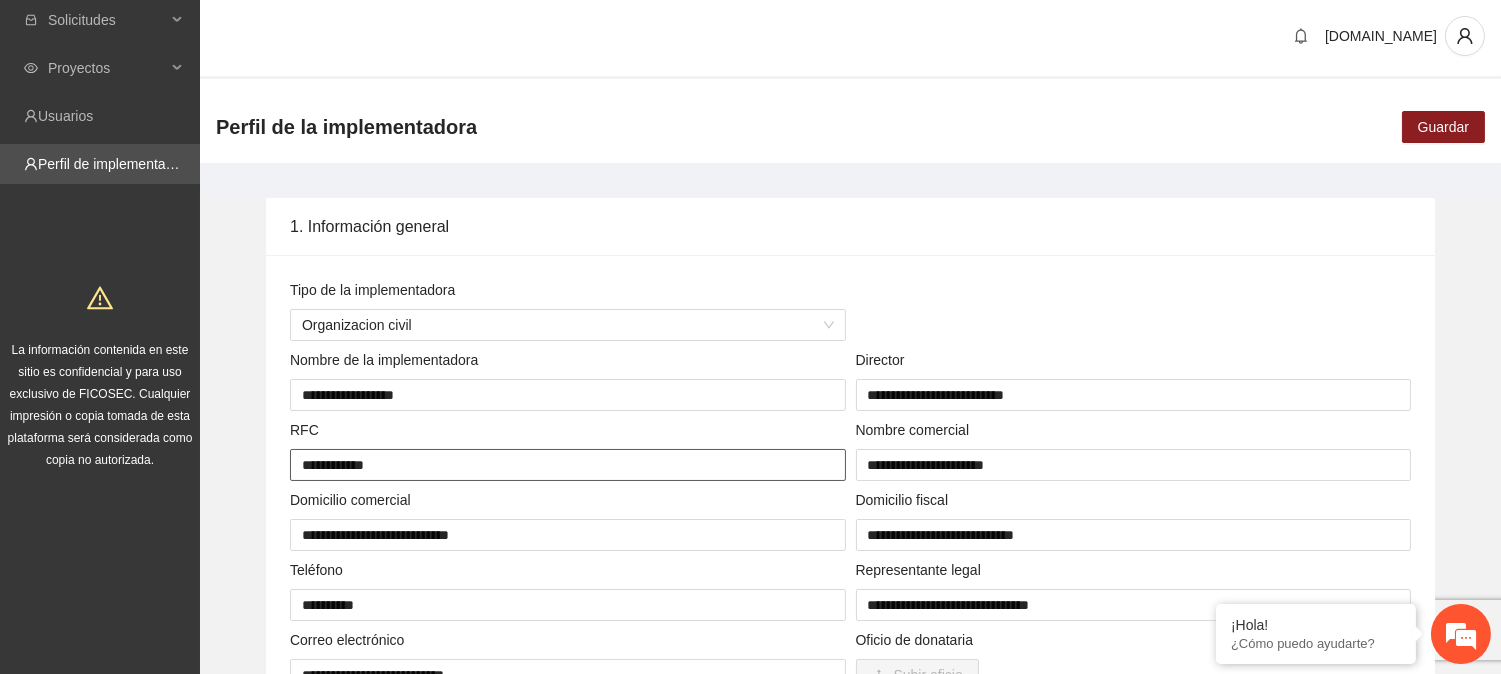 scroll, scrollTop: 0, scrollLeft: 0, axis: both 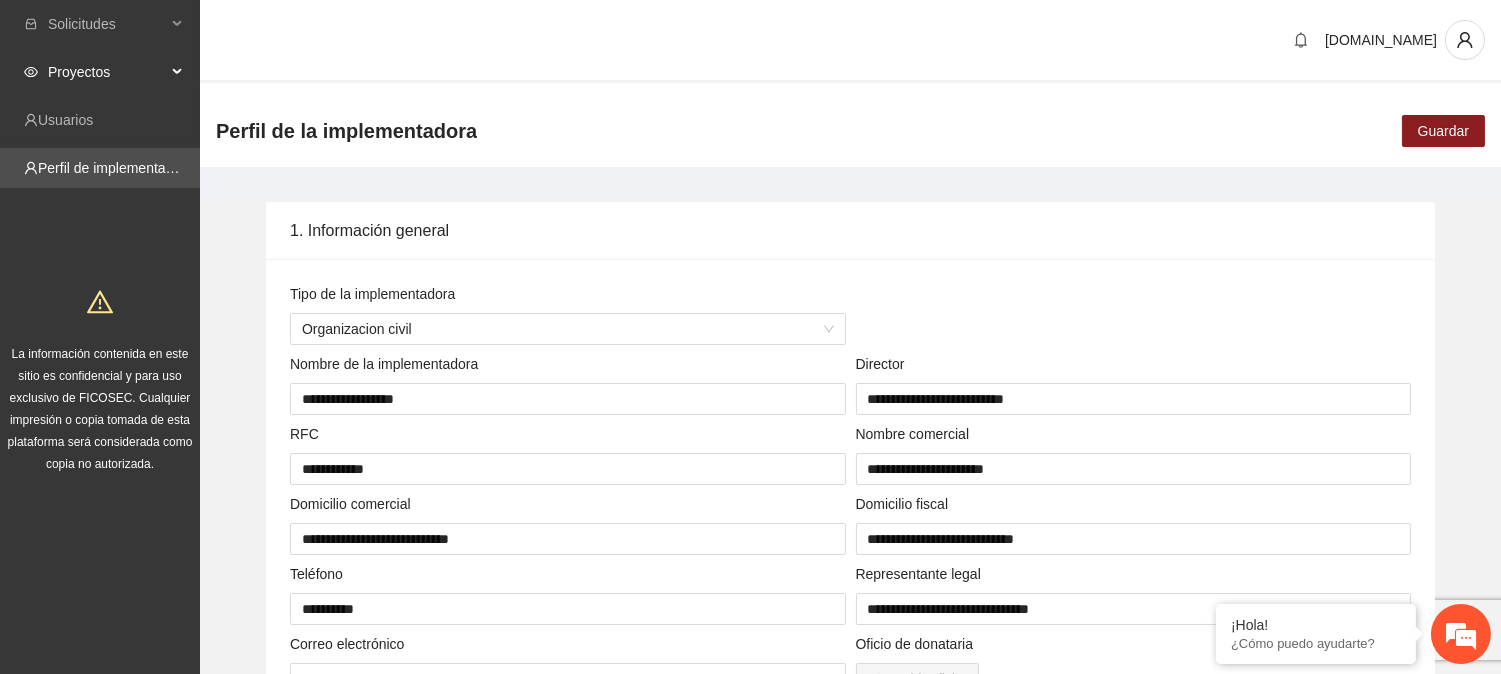 click on "Proyectos" at bounding box center (107, 72) 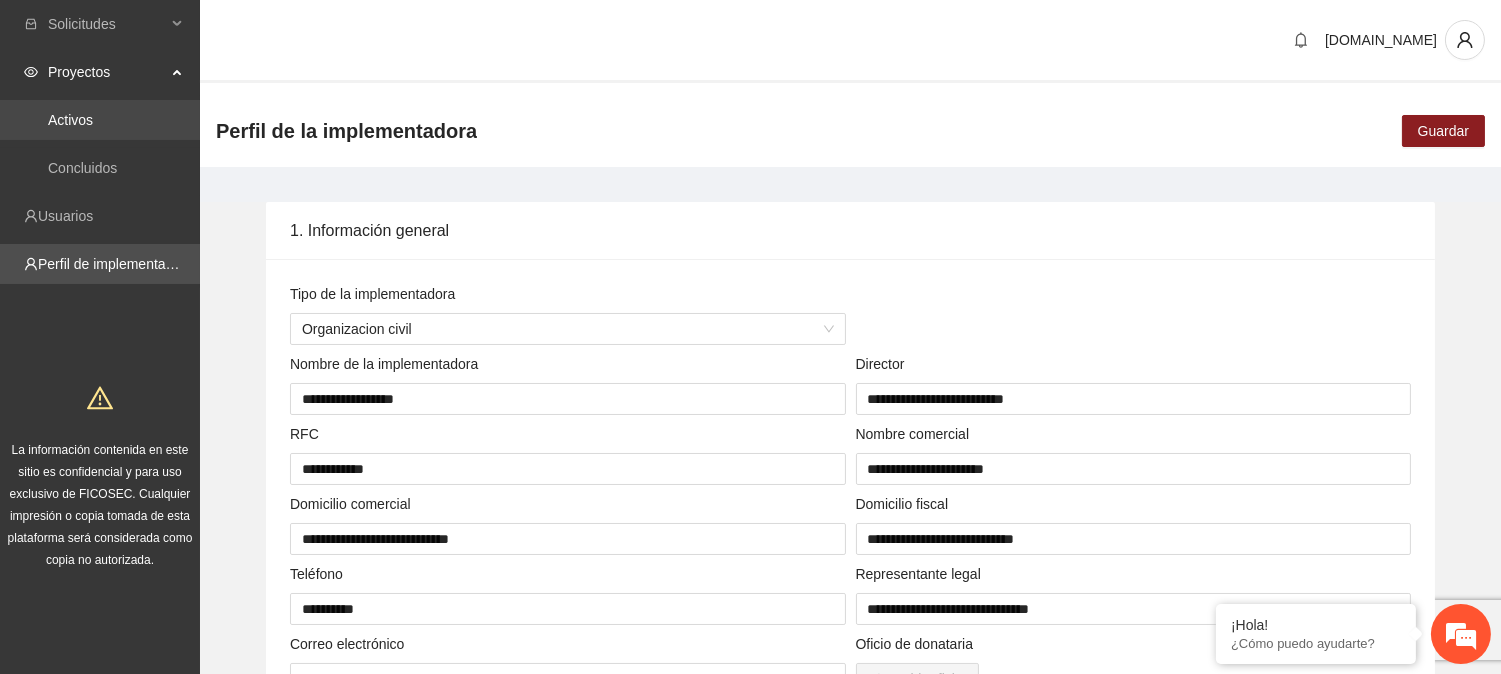click on "Activos" at bounding box center (70, 120) 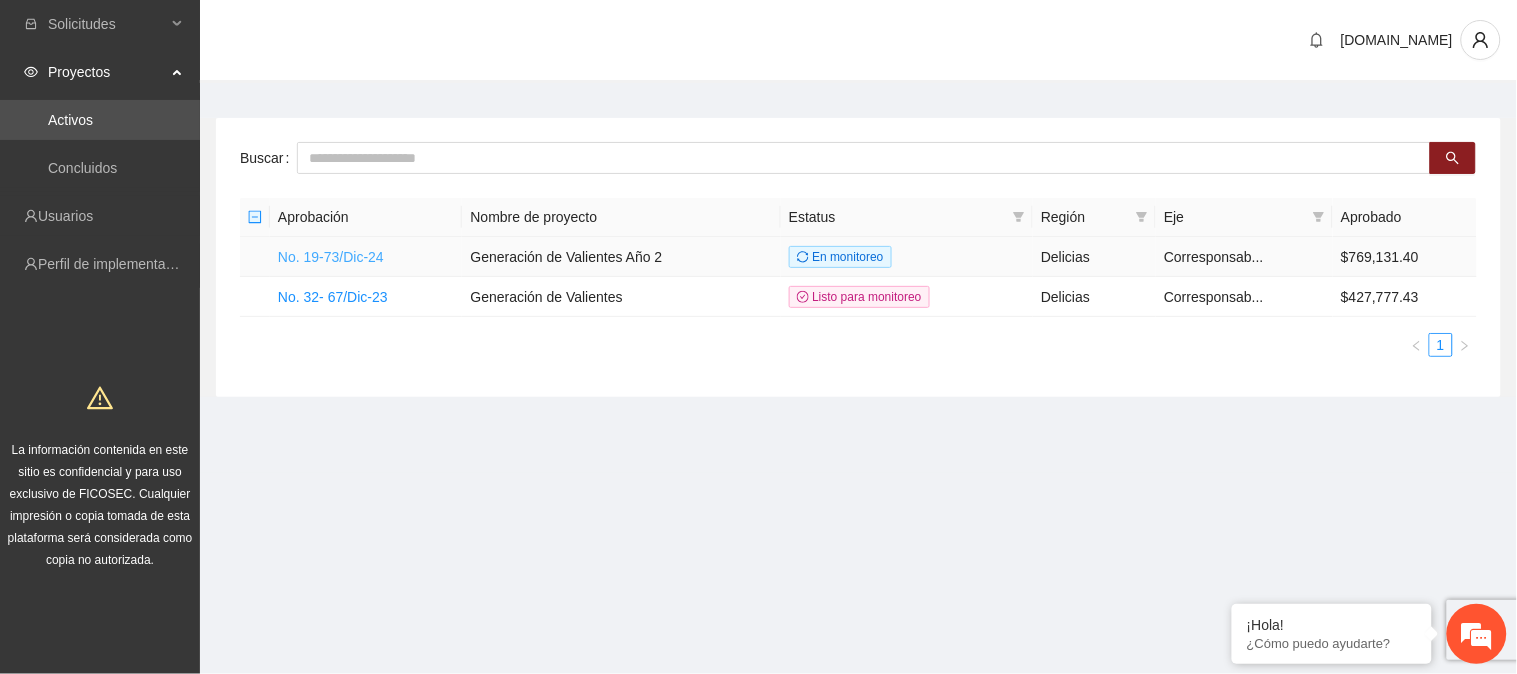 click on "No. 19-73/Dic-24" at bounding box center (331, 257) 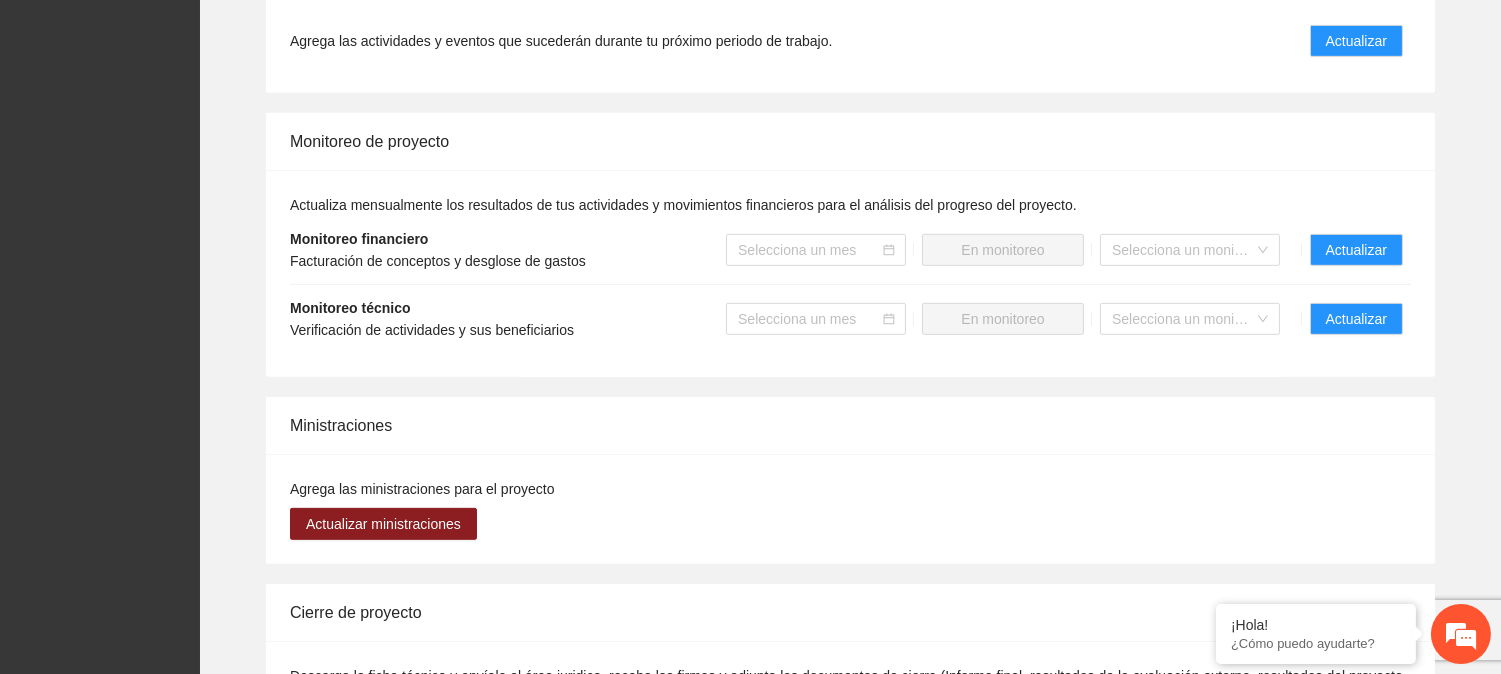 scroll, scrollTop: 1755, scrollLeft: 0, axis: vertical 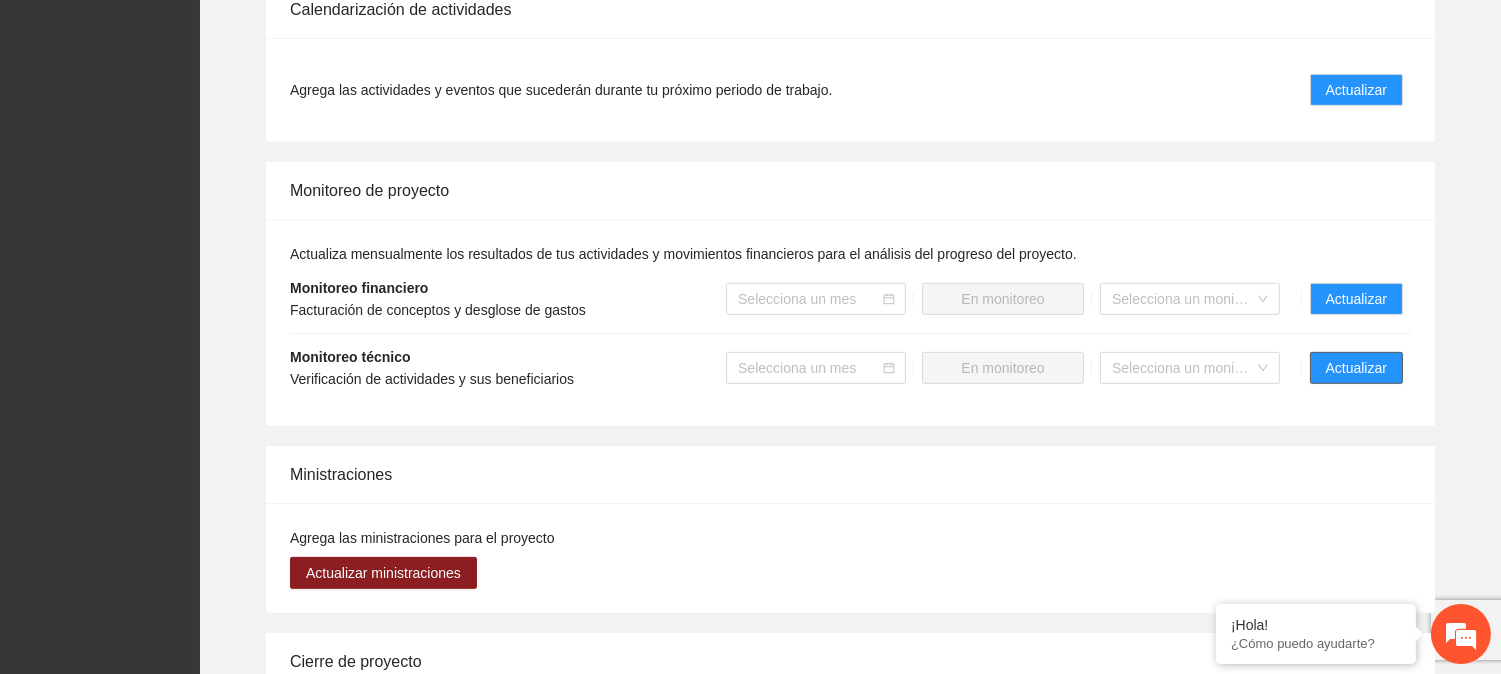 click on "Actualizar" at bounding box center (1356, 368) 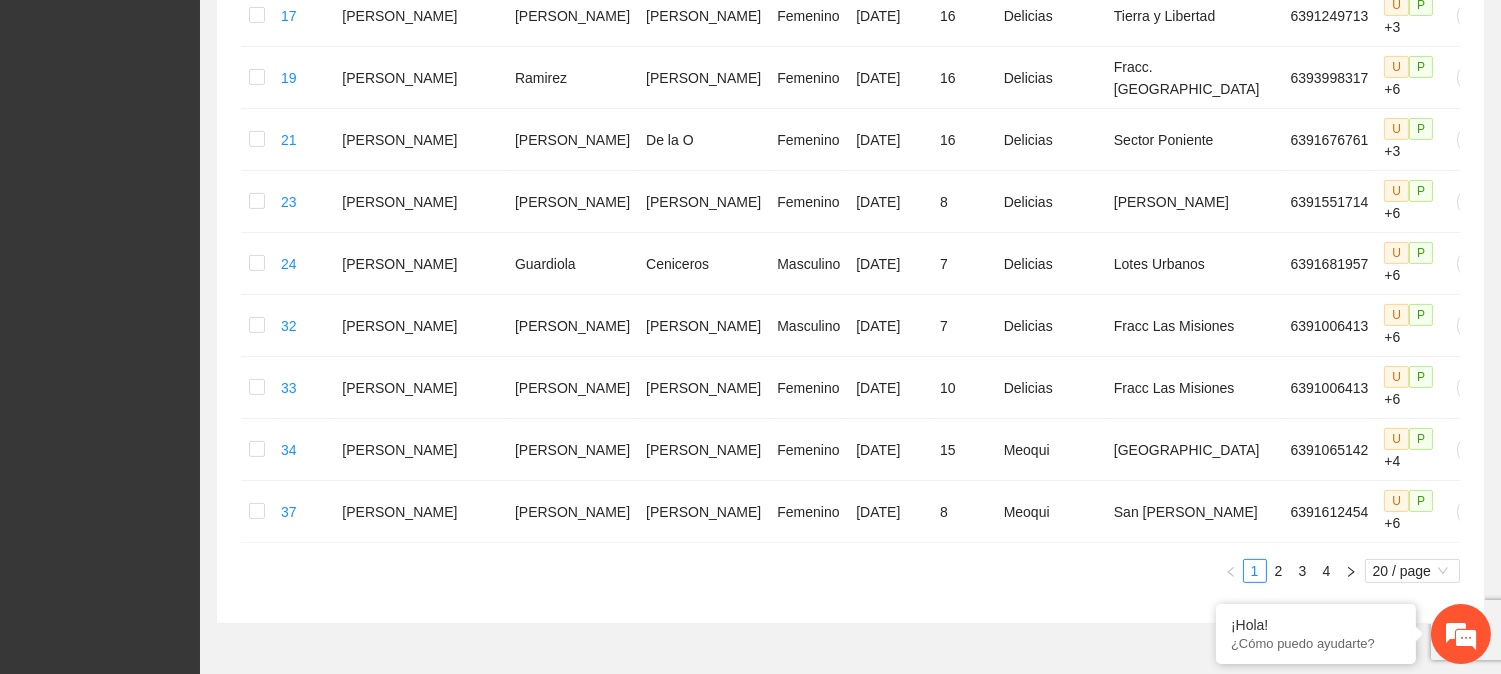 scroll, scrollTop: 1177, scrollLeft: 0, axis: vertical 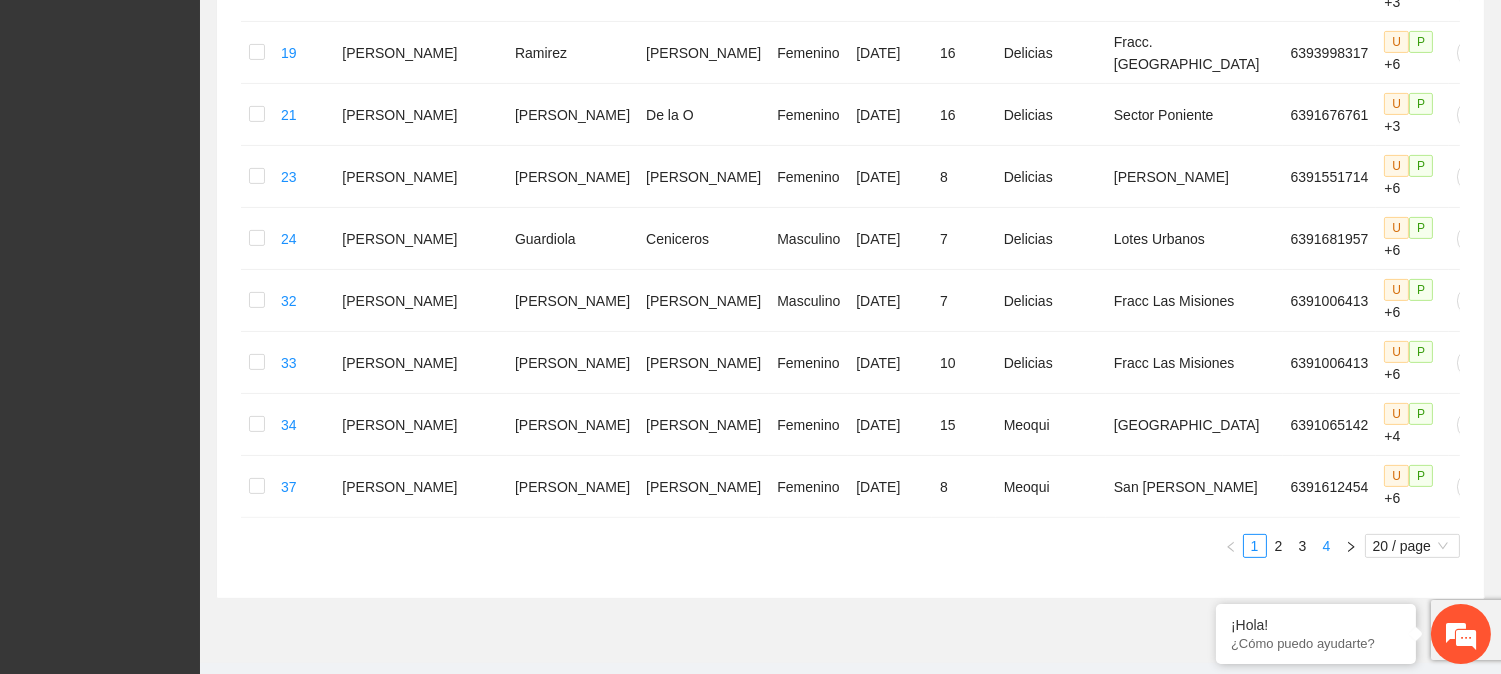 click on "4" at bounding box center [1327, 546] 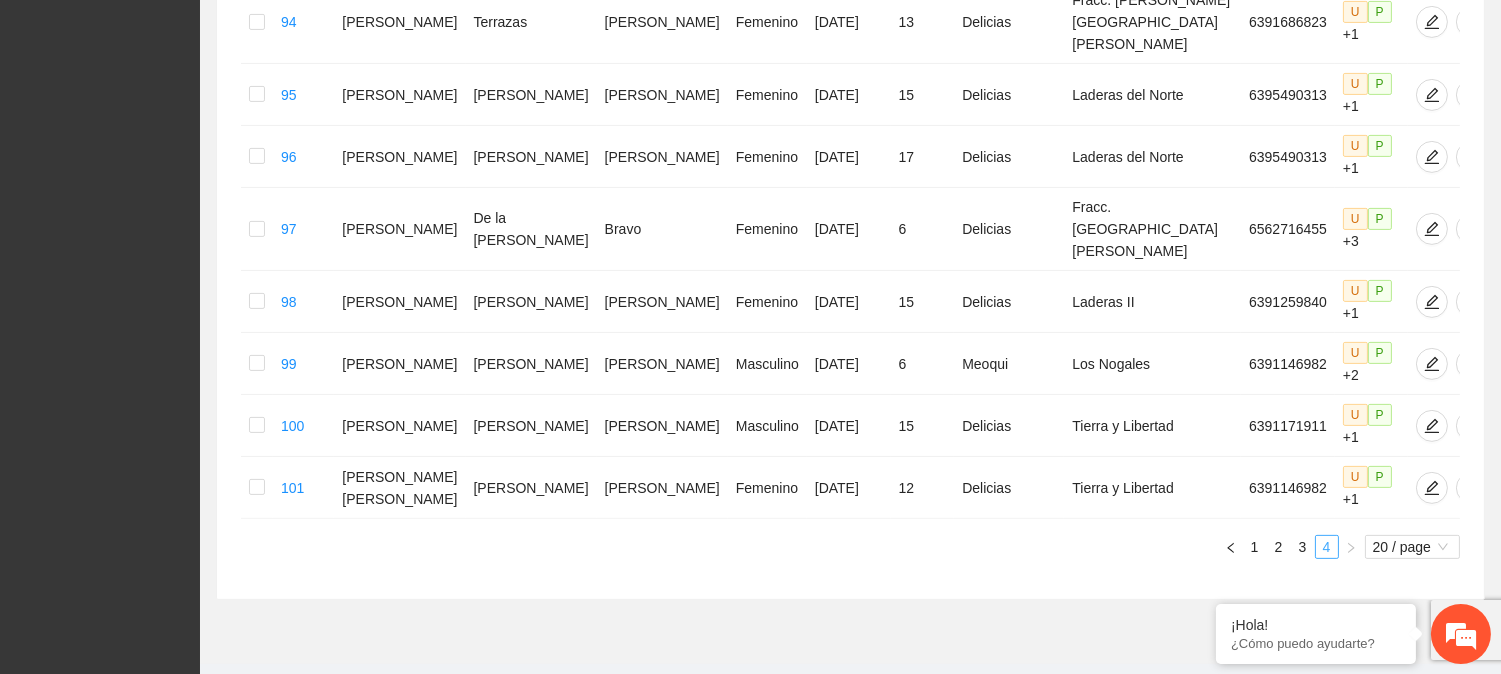 scroll, scrollTop: 1166, scrollLeft: 0, axis: vertical 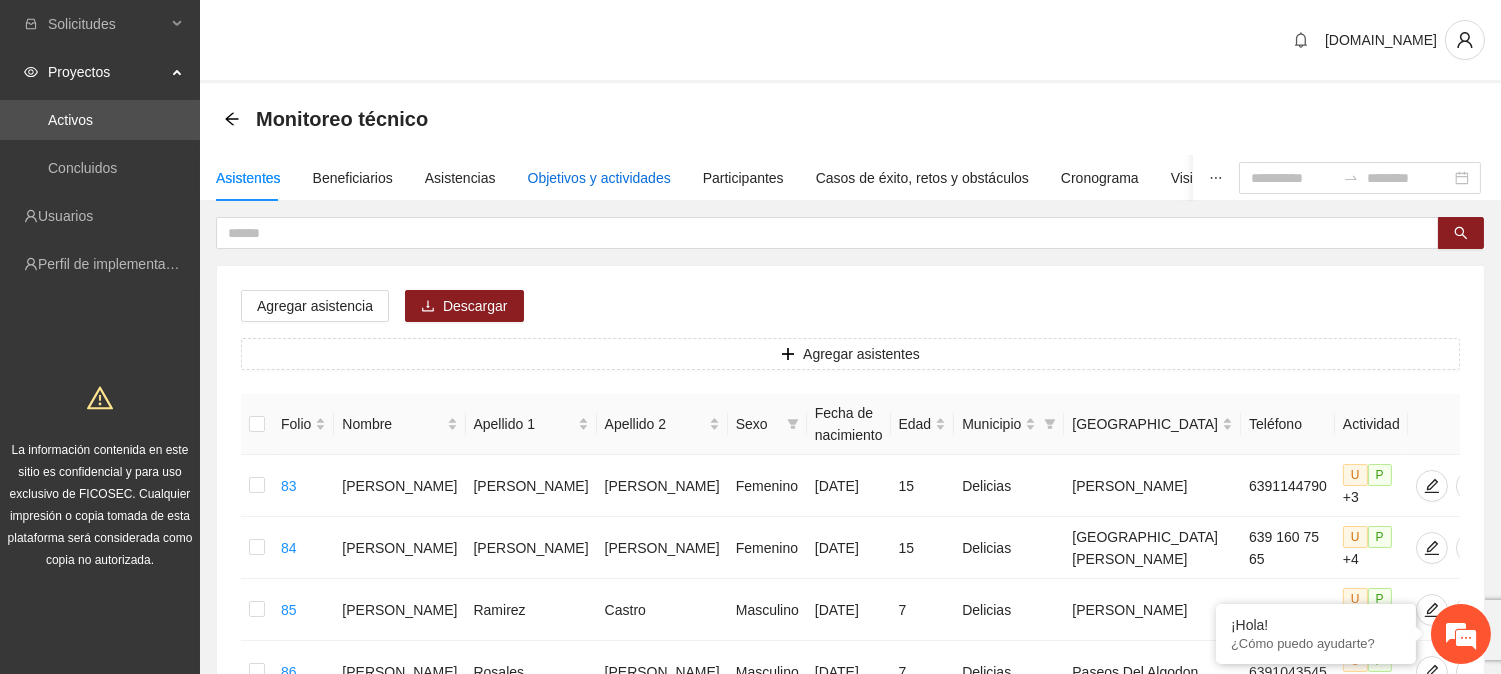 click on "Objetivos y actividades" at bounding box center [599, 178] 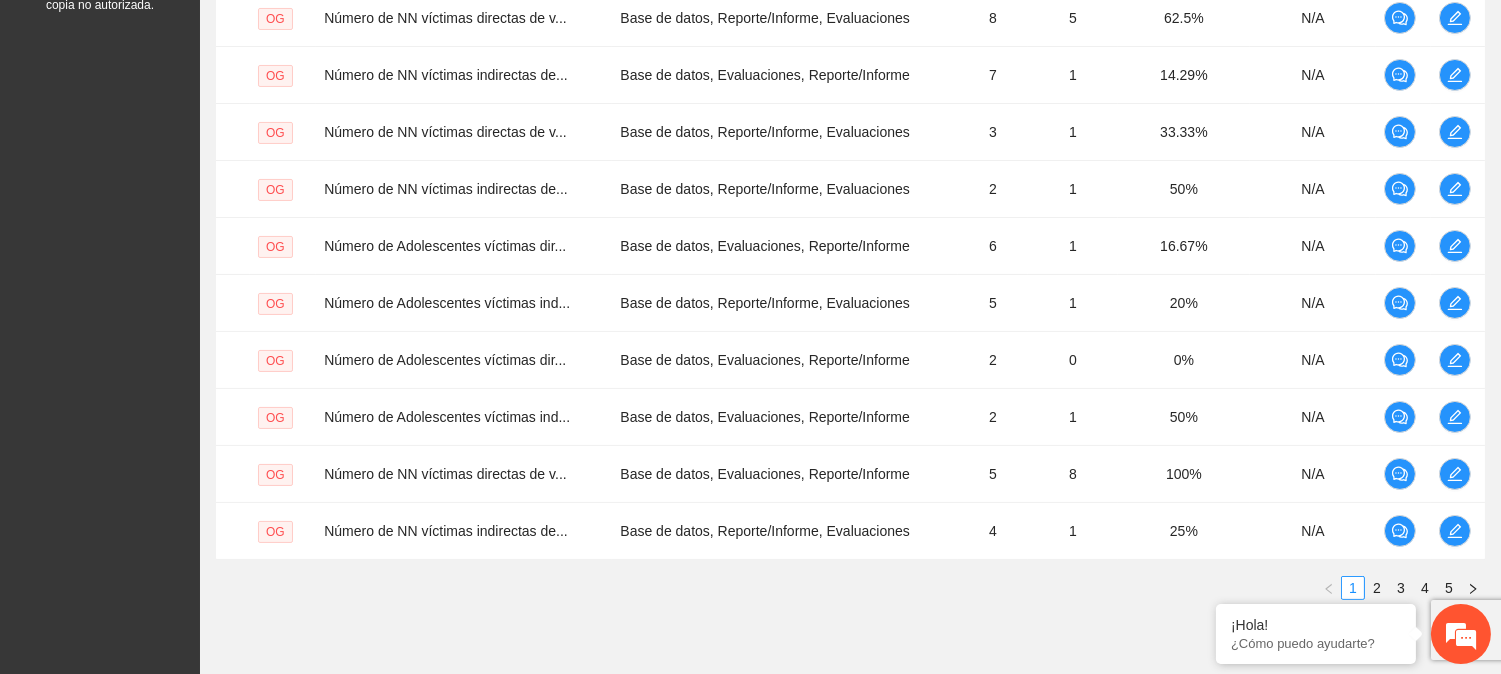 scroll, scrollTop: 633, scrollLeft: 0, axis: vertical 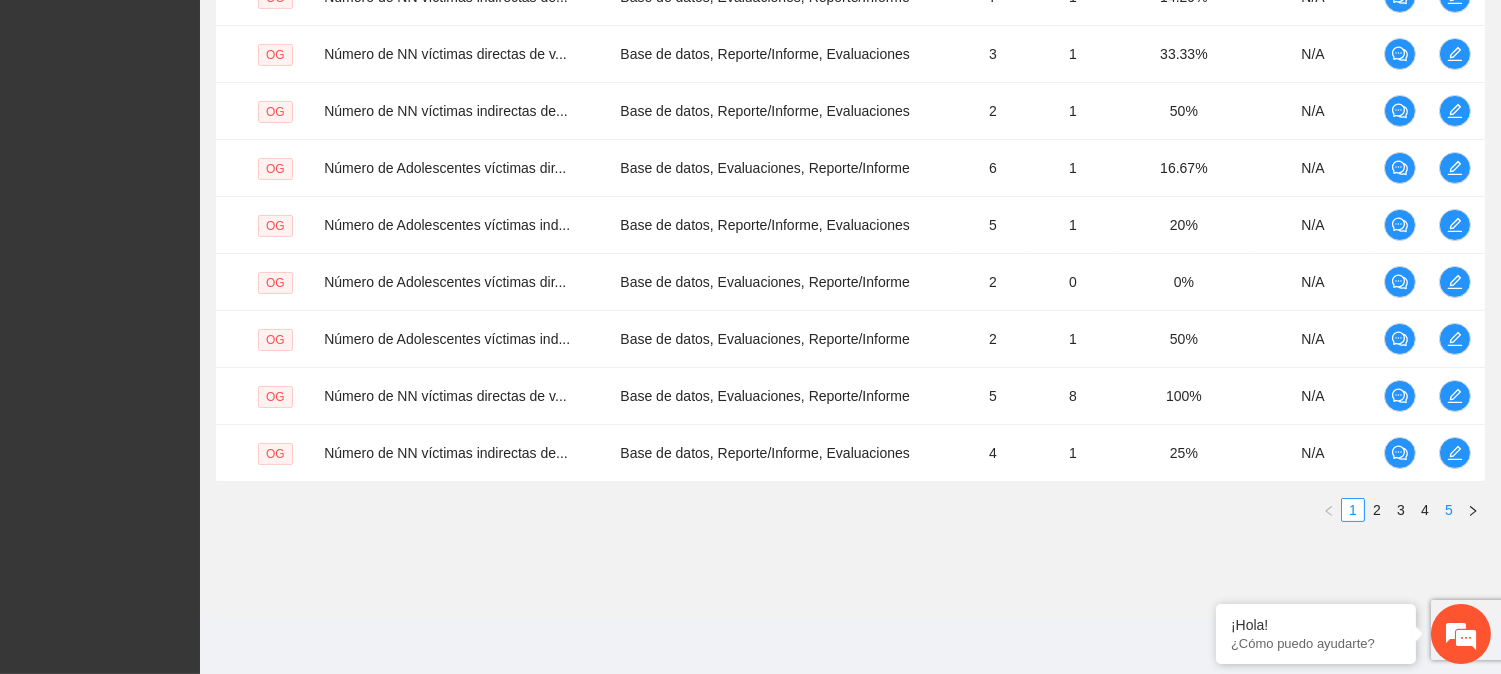click on "5" at bounding box center [1449, 510] 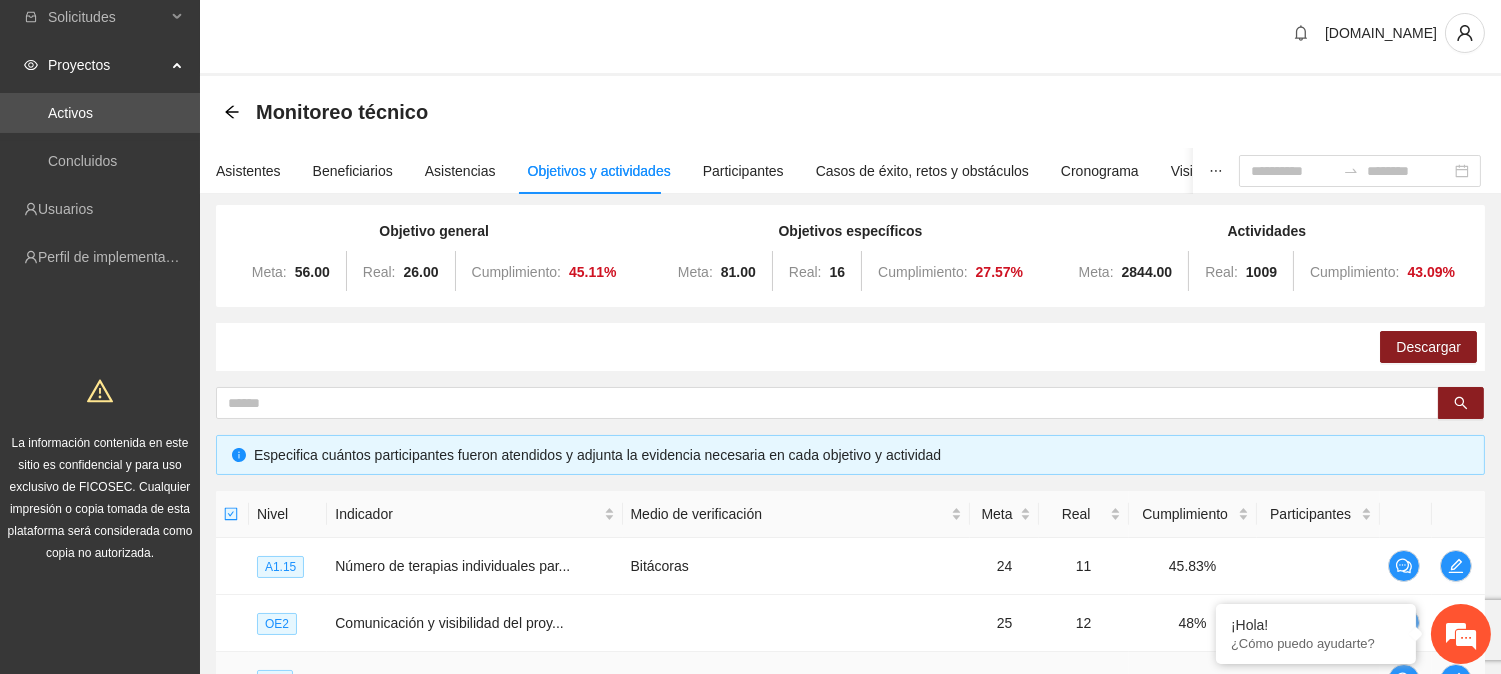 scroll, scrollTop: 0, scrollLeft: 0, axis: both 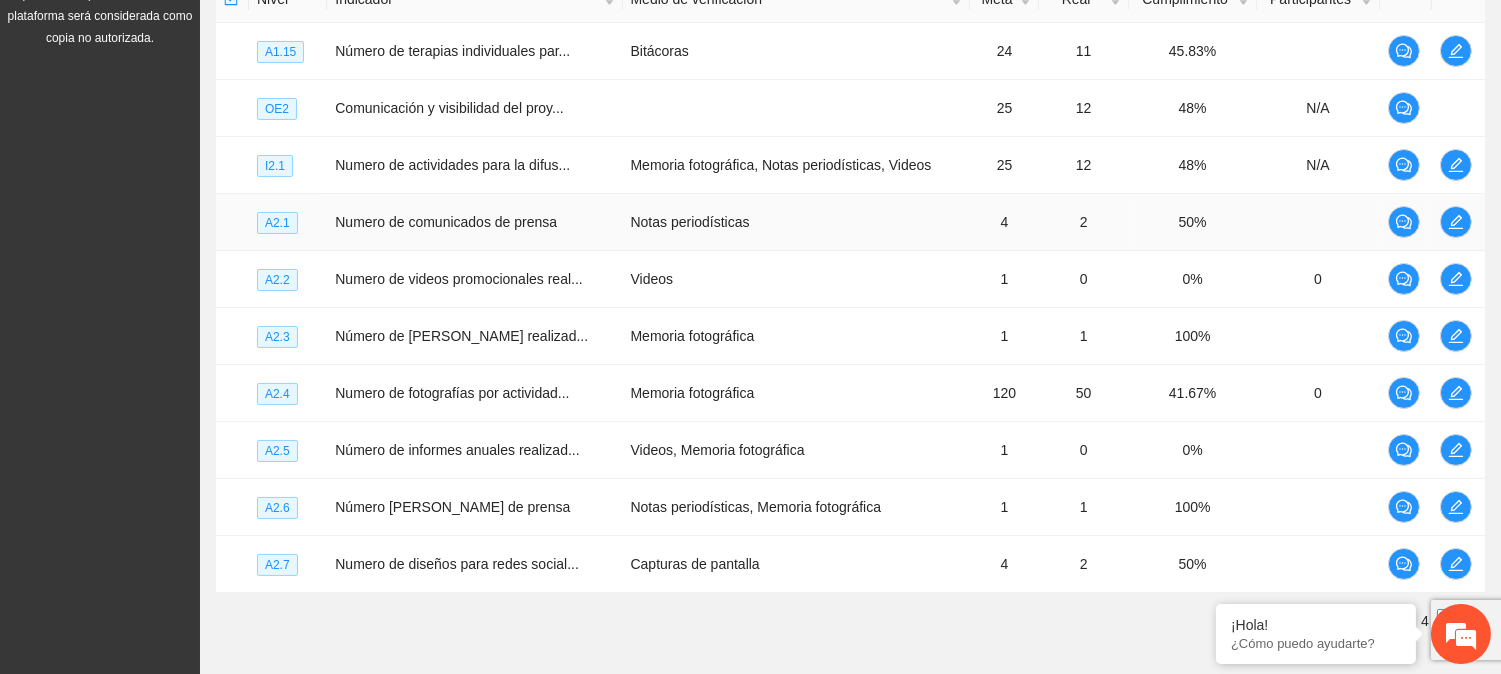 click on "Numero de comunicados de prensa" at bounding box center (474, 222) 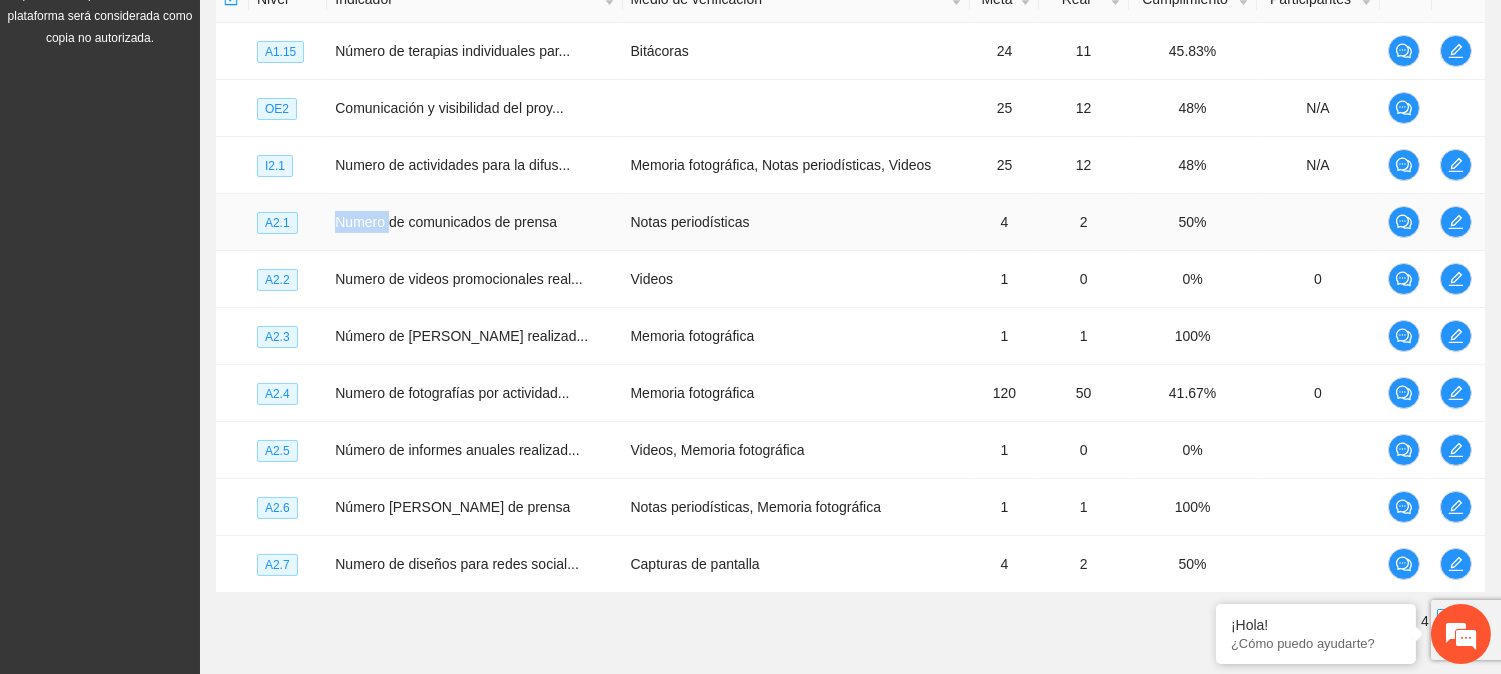 click on "Numero de comunicados de prensa" at bounding box center (474, 222) 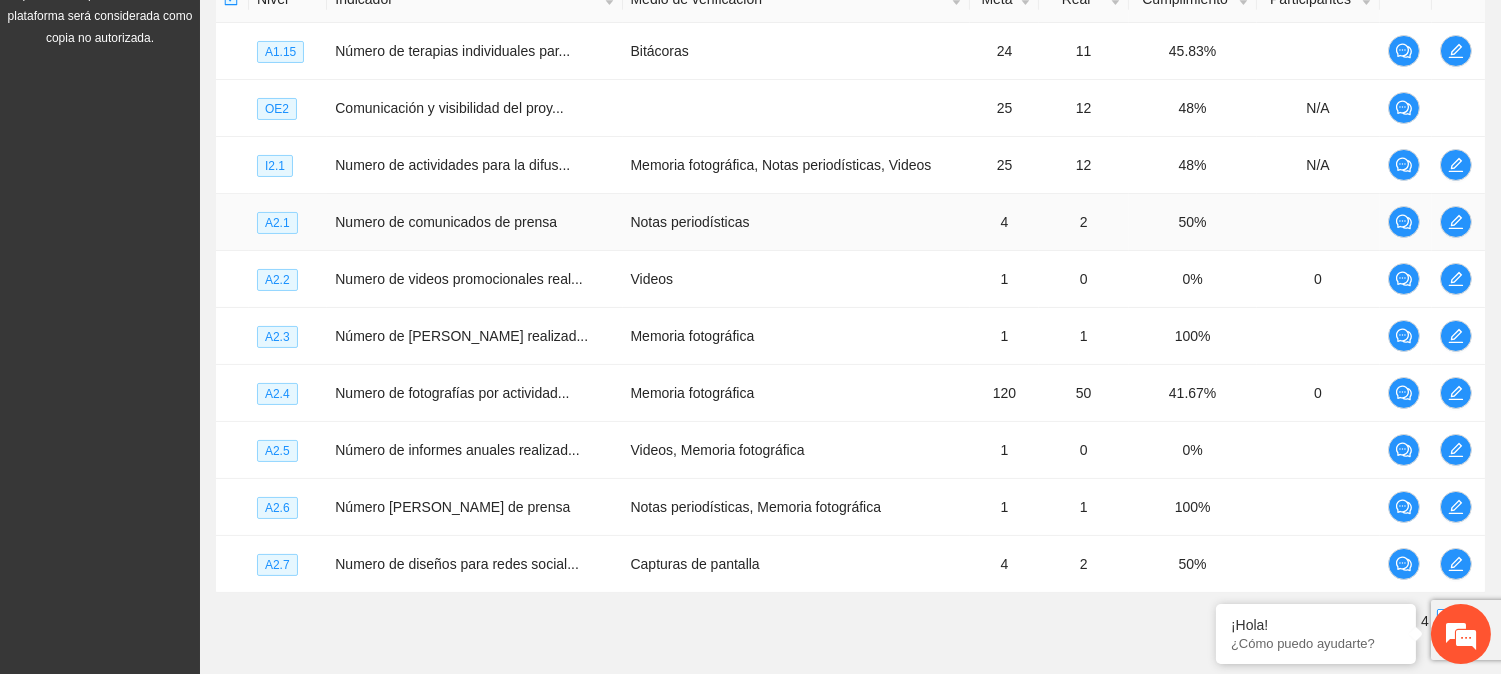 click on "Numero de comunicados de prensa" at bounding box center (474, 222) 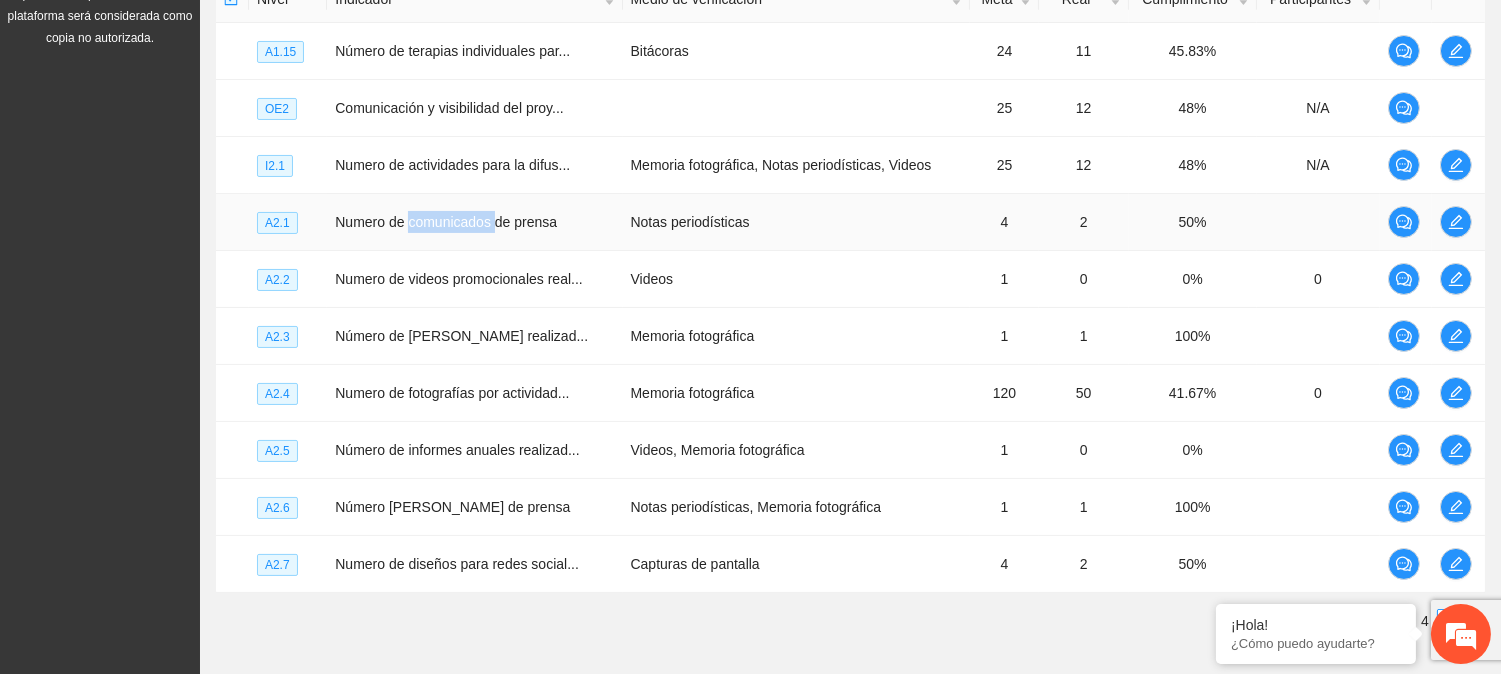 click on "Numero de comunicados de prensa" at bounding box center (474, 222) 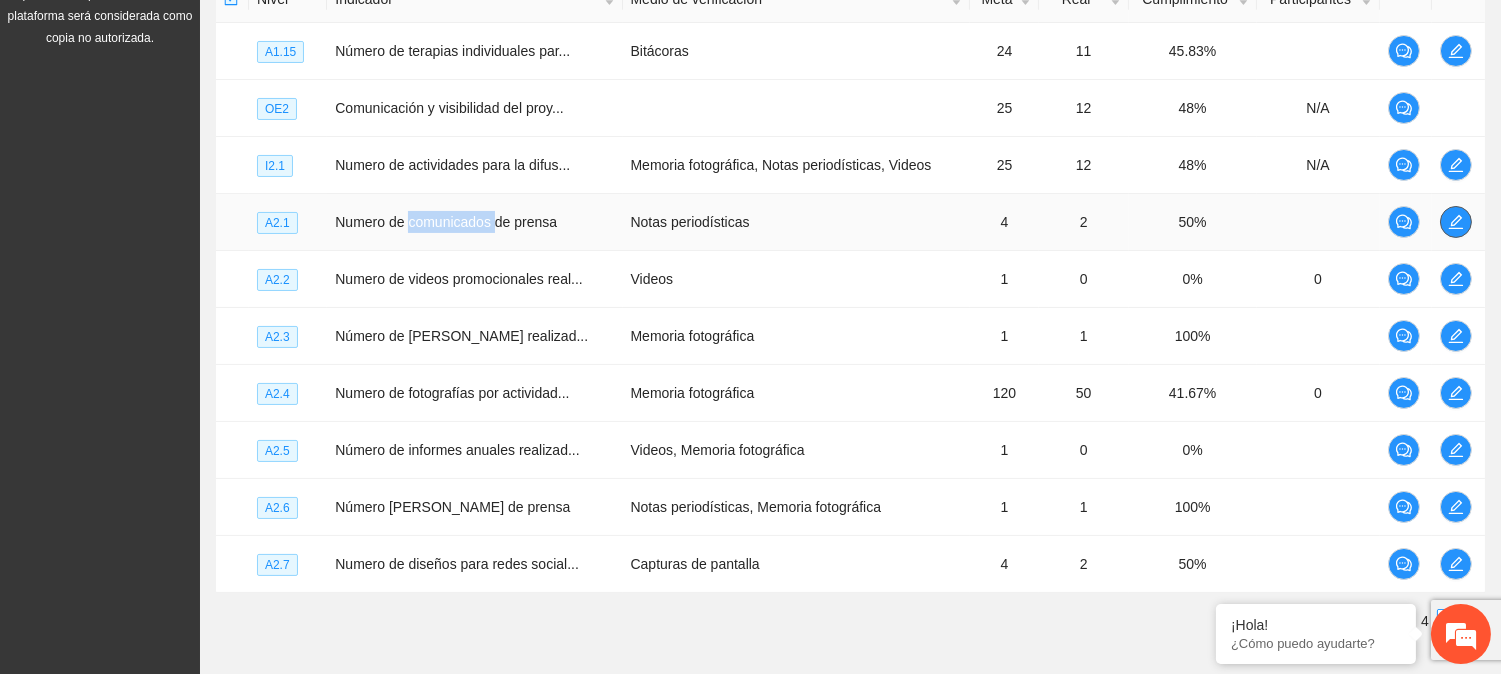 click 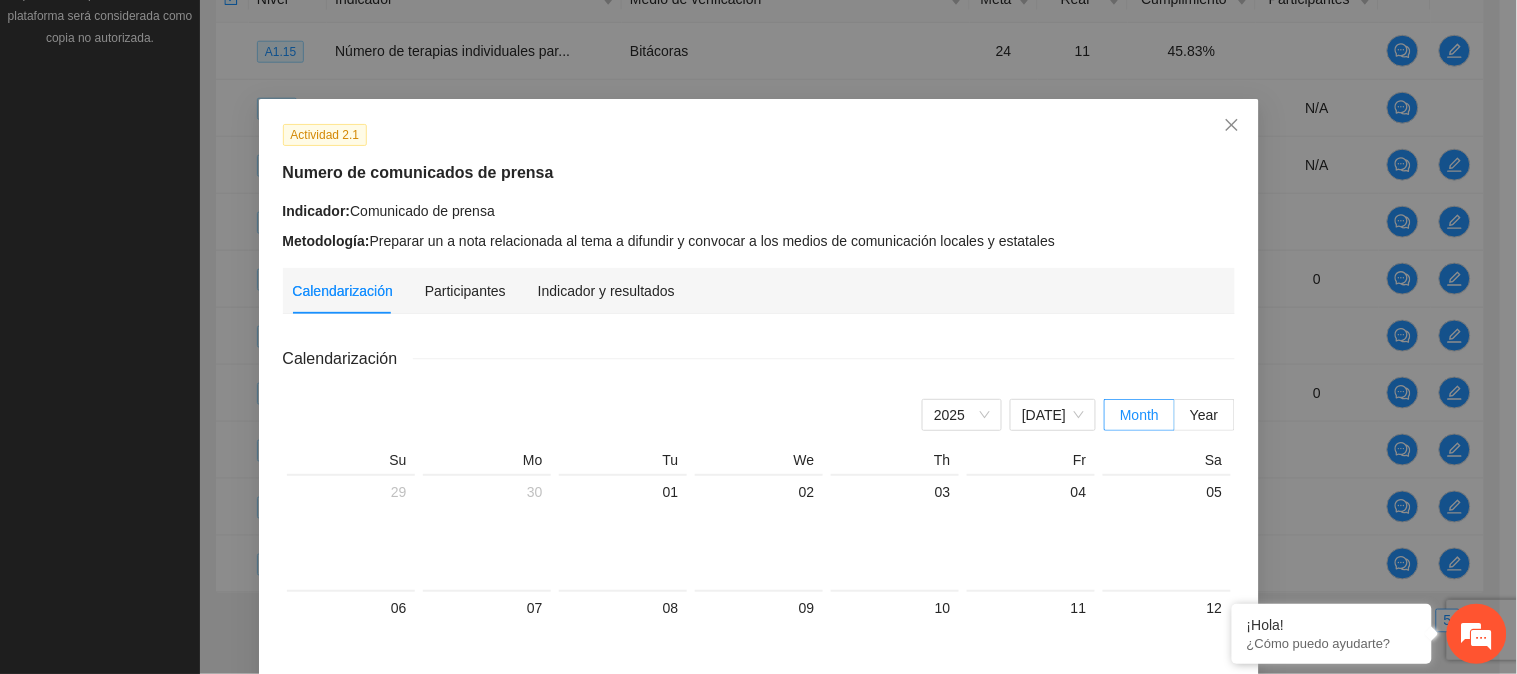 scroll, scrollTop: 0, scrollLeft: 0, axis: both 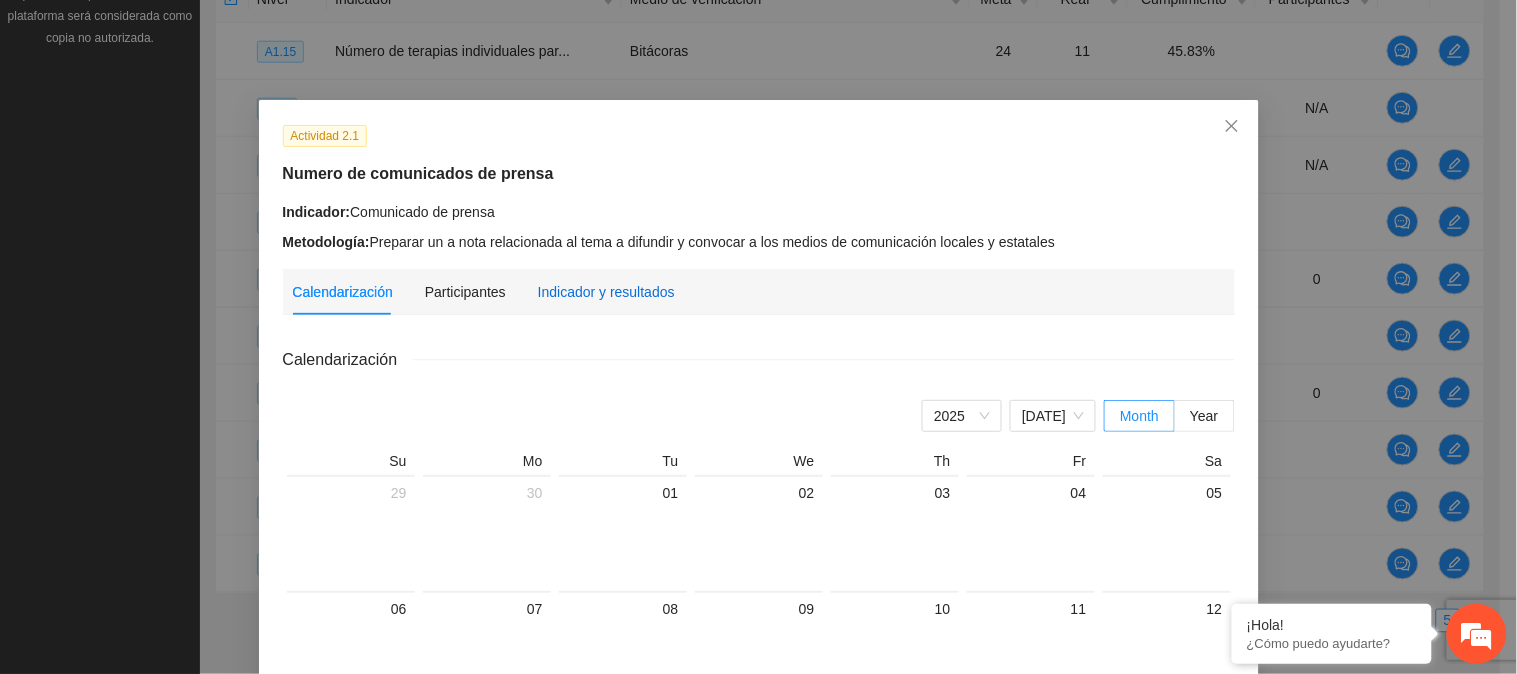 click on "Indicador y resultados" at bounding box center (606, 292) 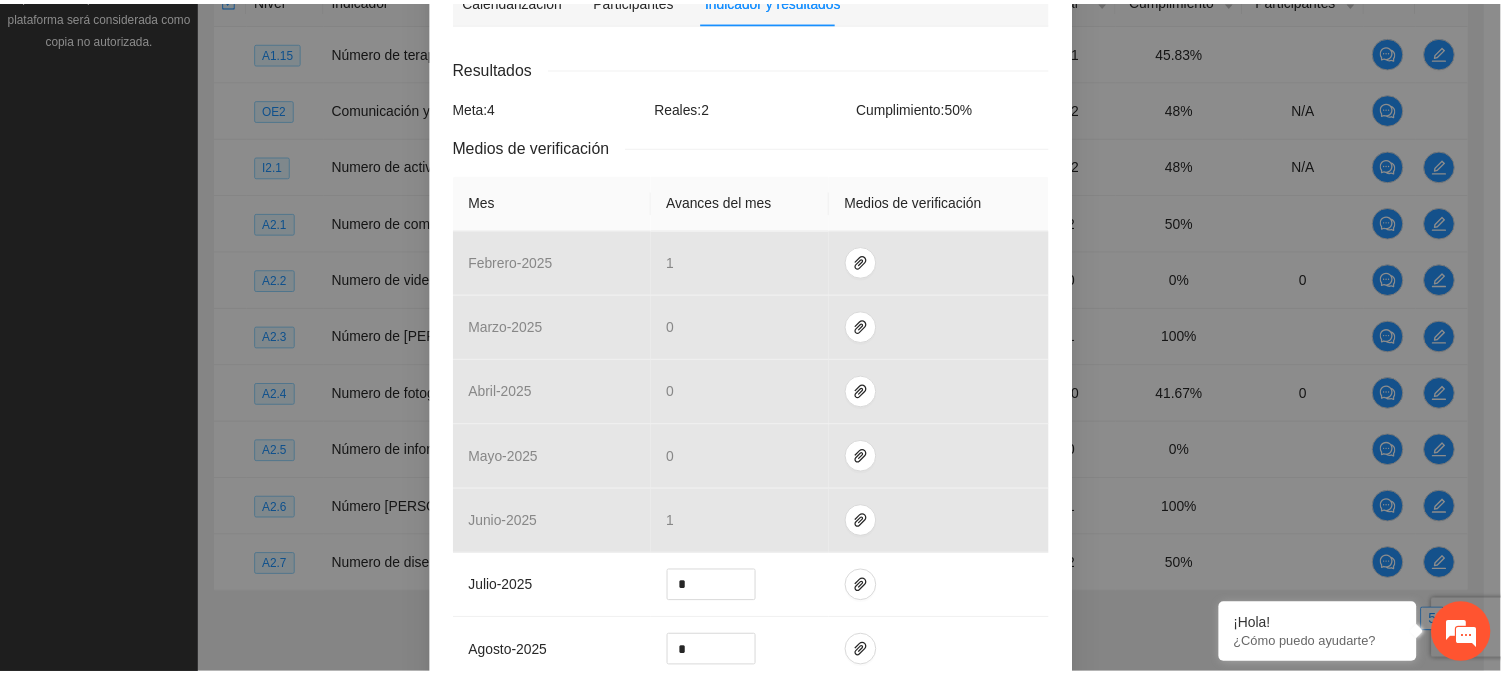 scroll, scrollTop: 0, scrollLeft: 0, axis: both 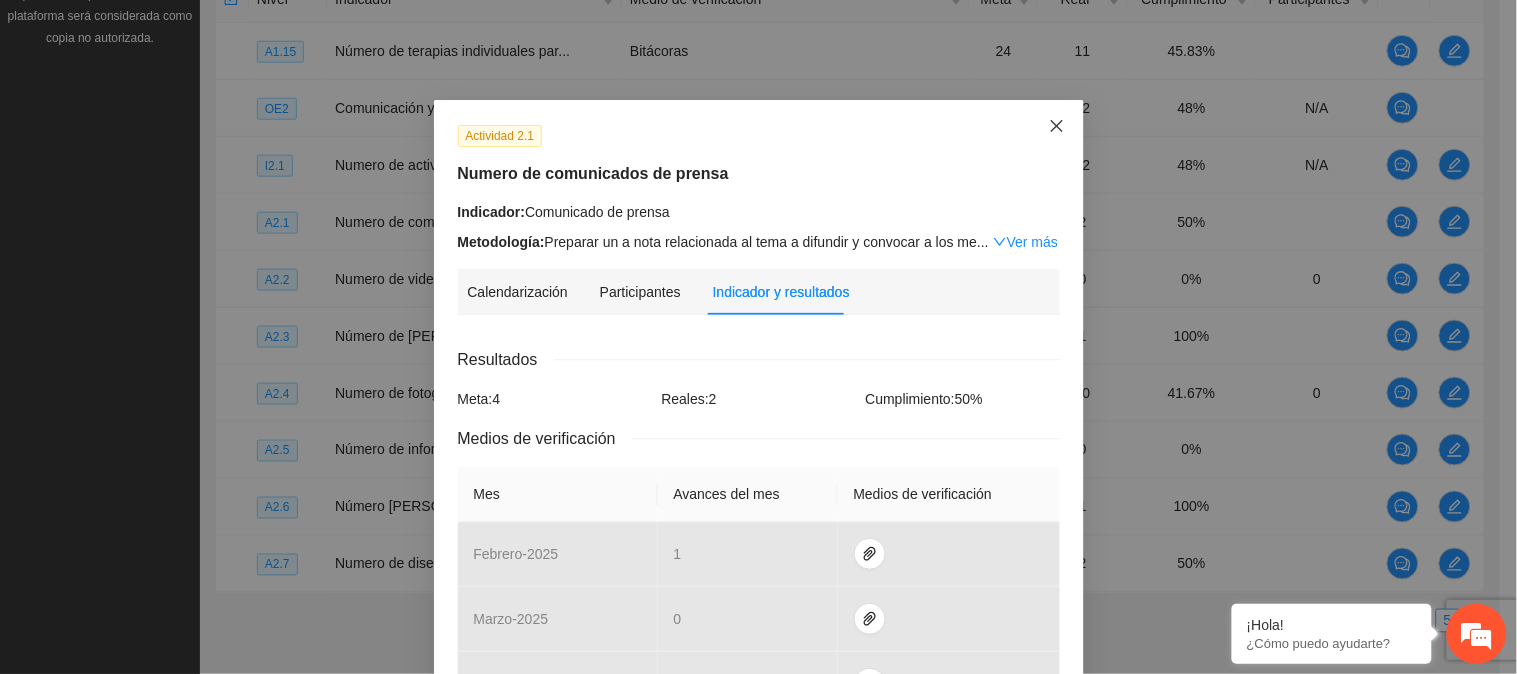 click 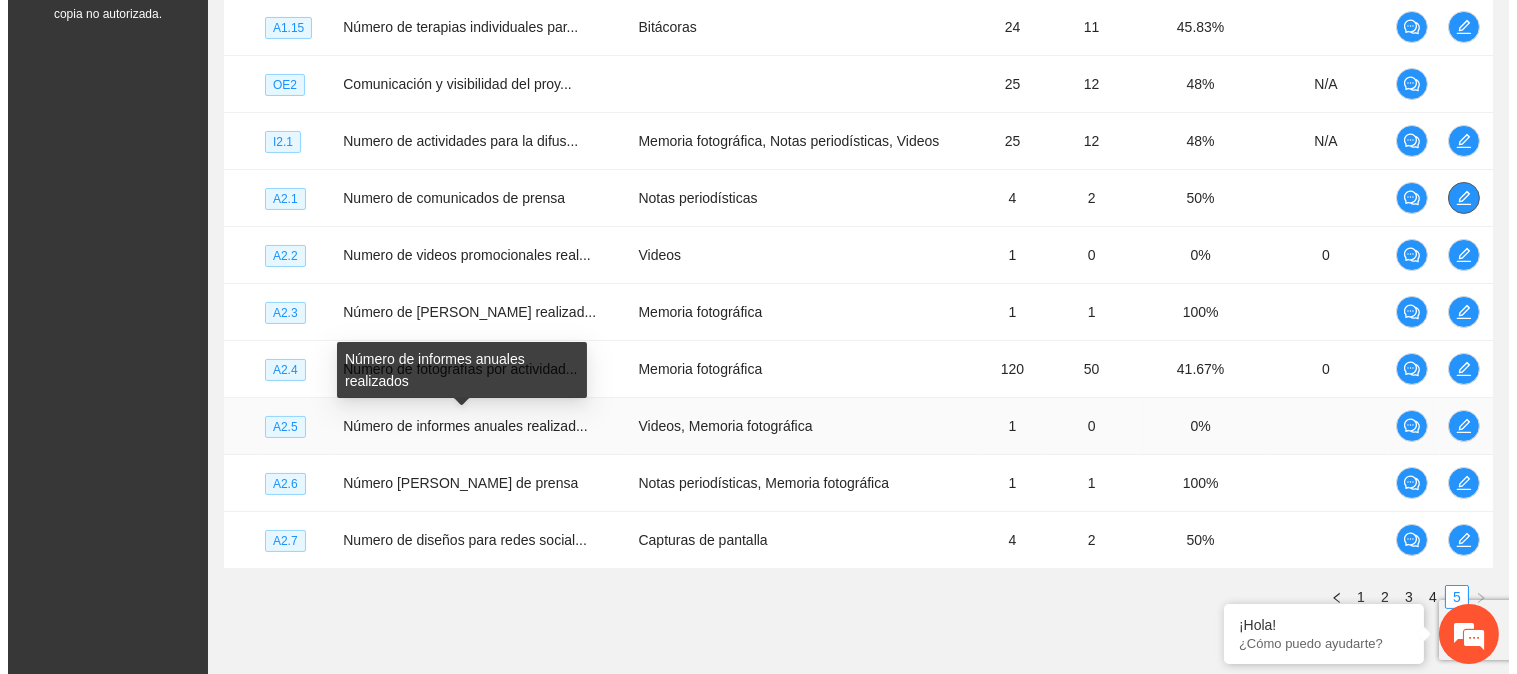 scroll, scrollTop: 522, scrollLeft: 0, axis: vertical 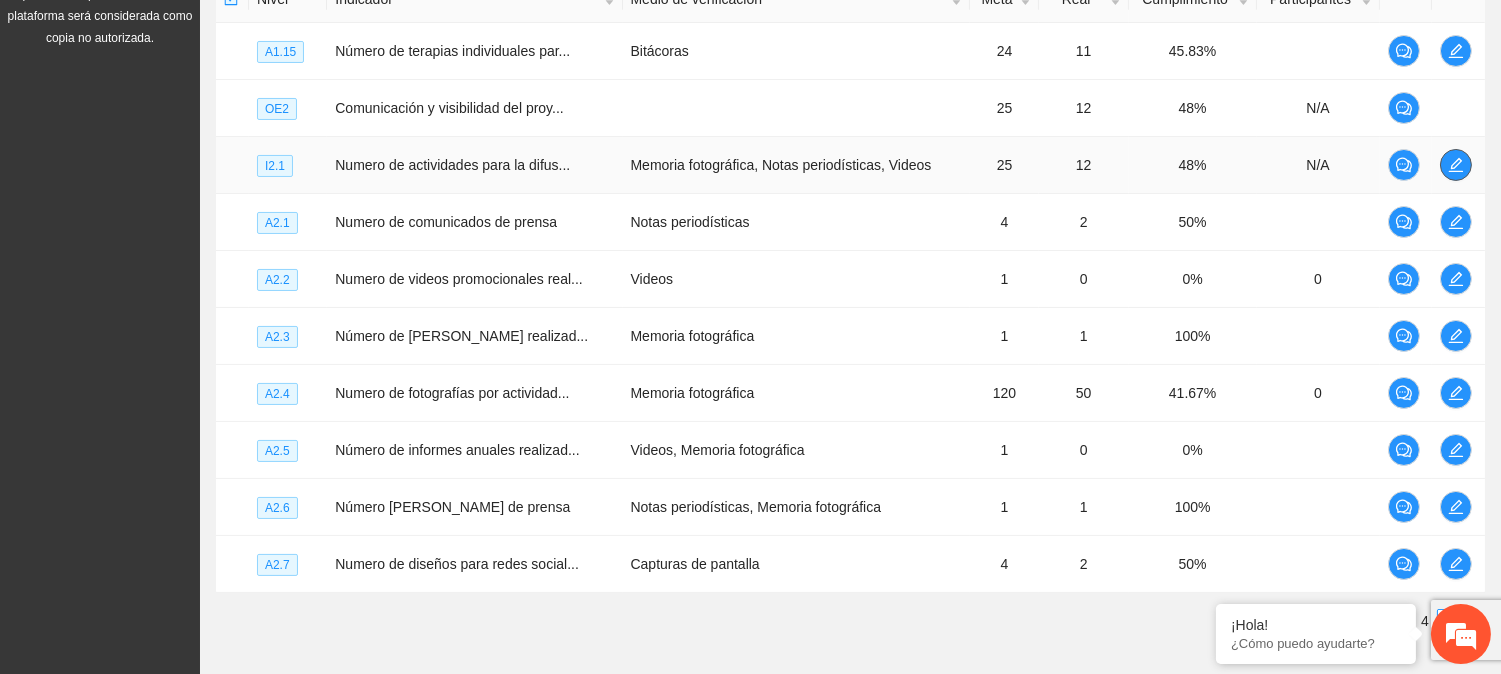 click 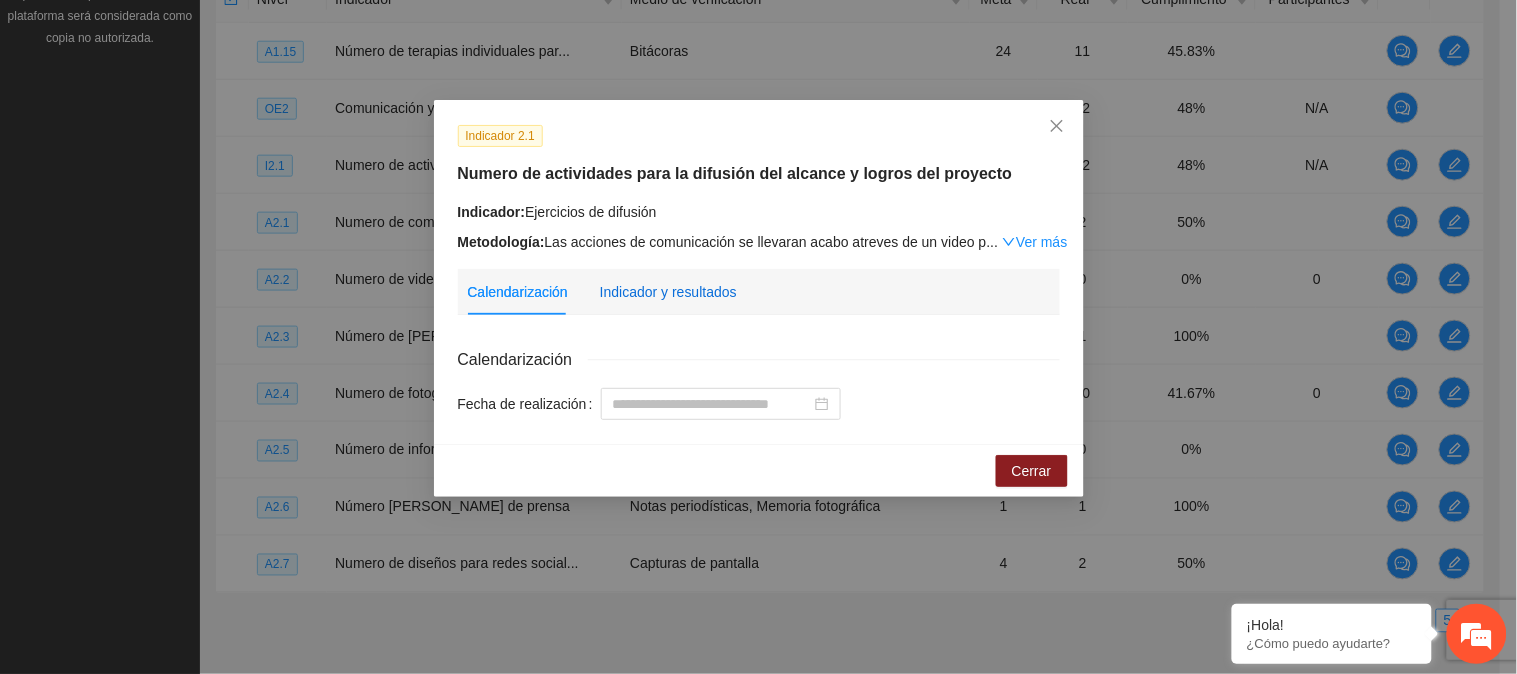 click on "Indicador y resultados" at bounding box center [668, 292] 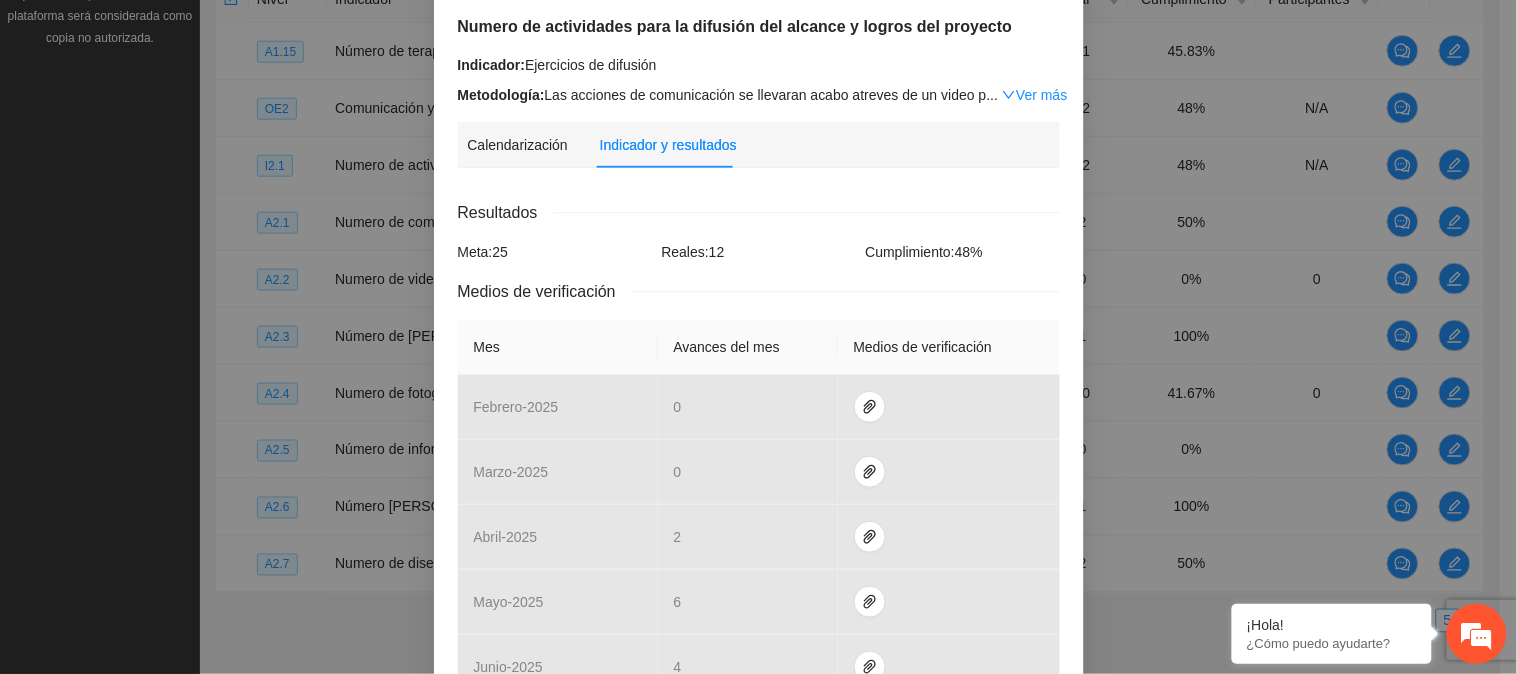 scroll, scrollTop: 111, scrollLeft: 0, axis: vertical 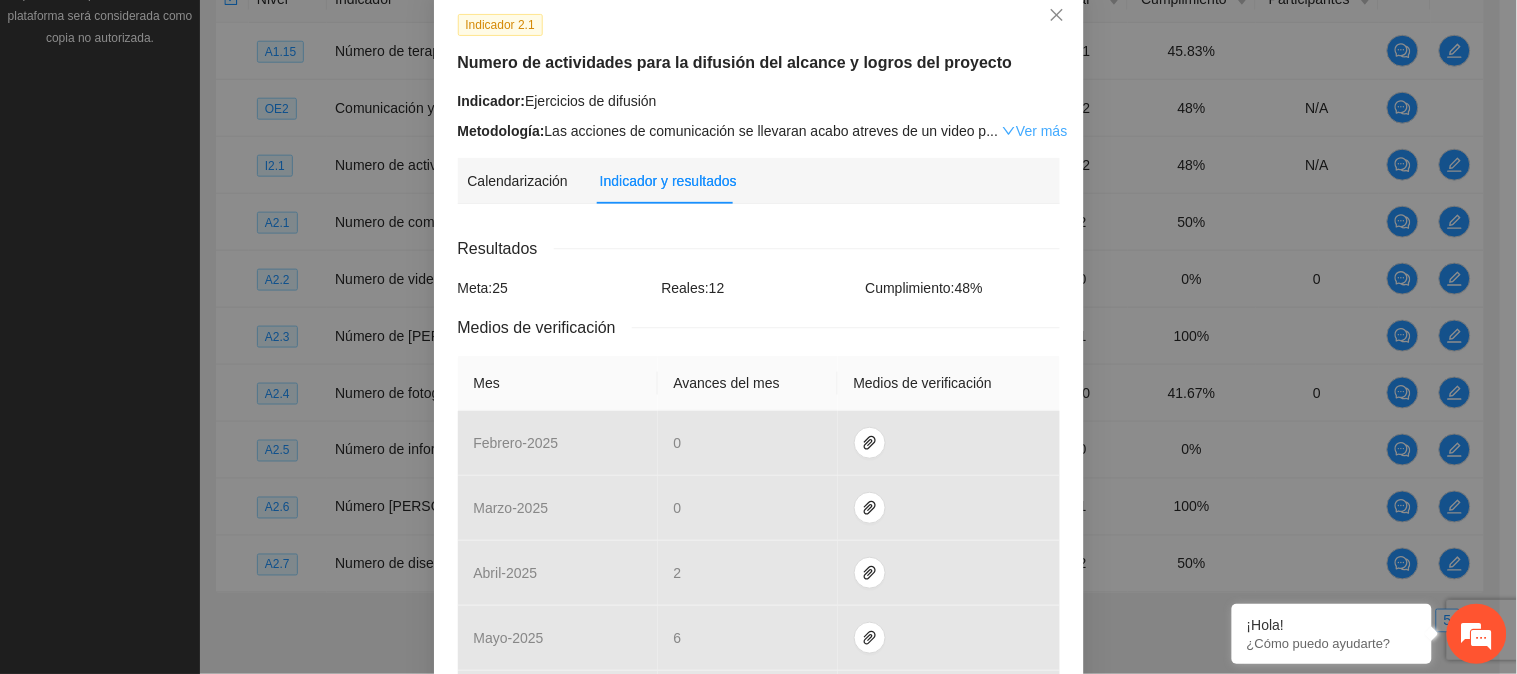 click on "Ver más" at bounding box center [1034, 131] 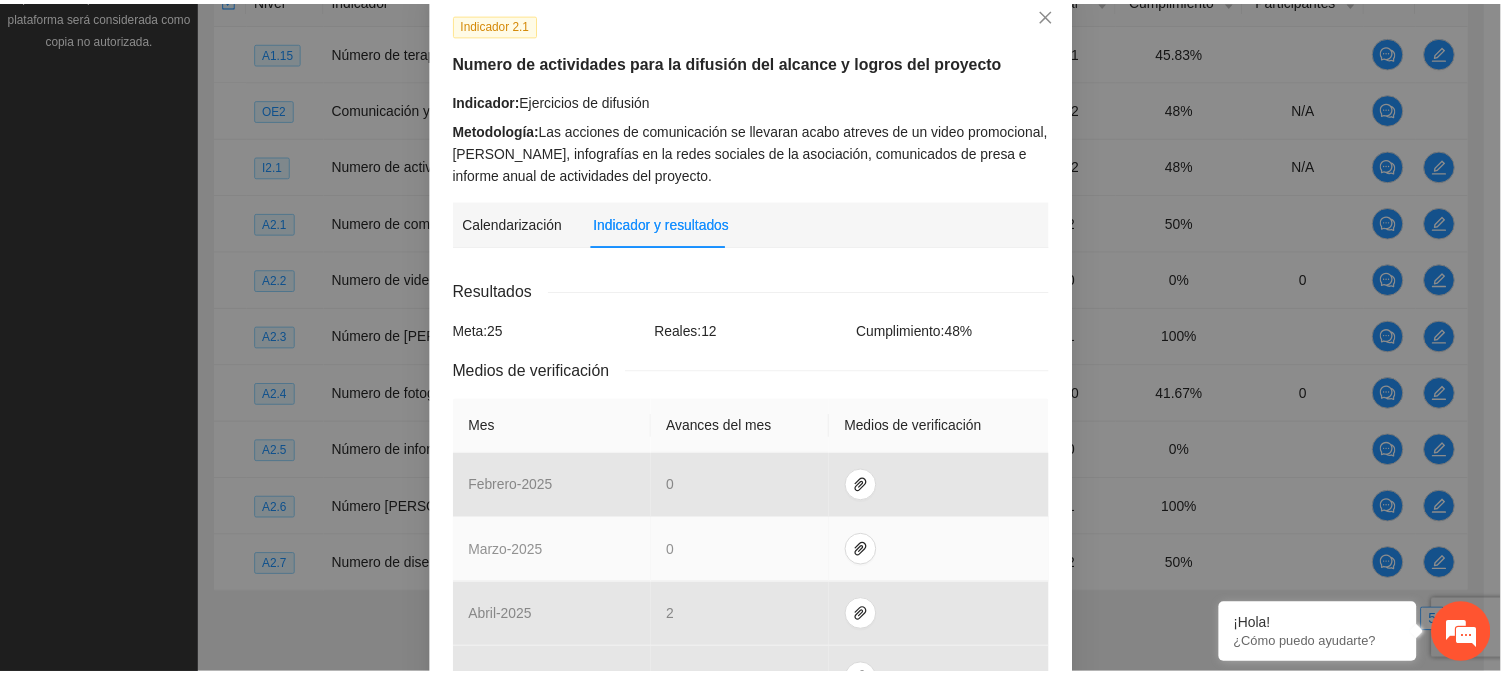 scroll, scrollTop: 0, scrollLeft: 0, axis: both 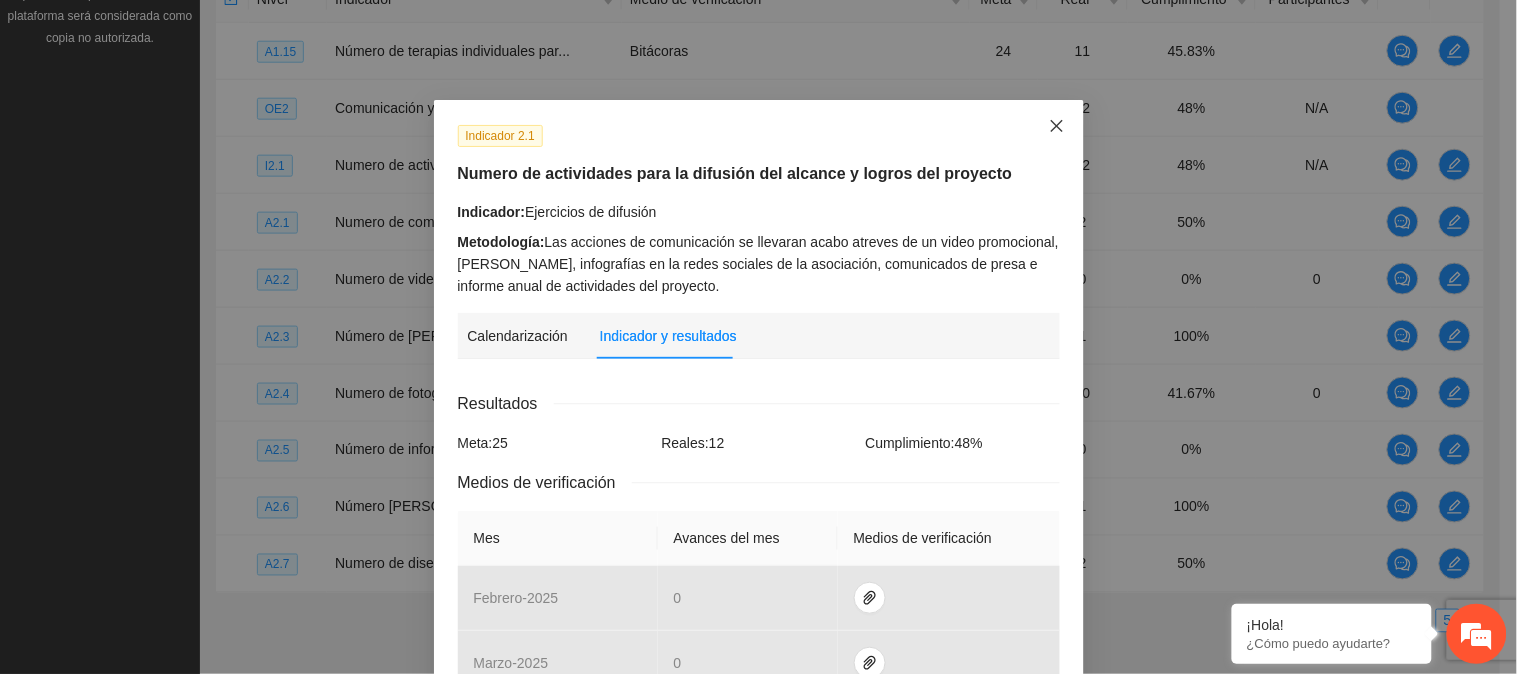 click 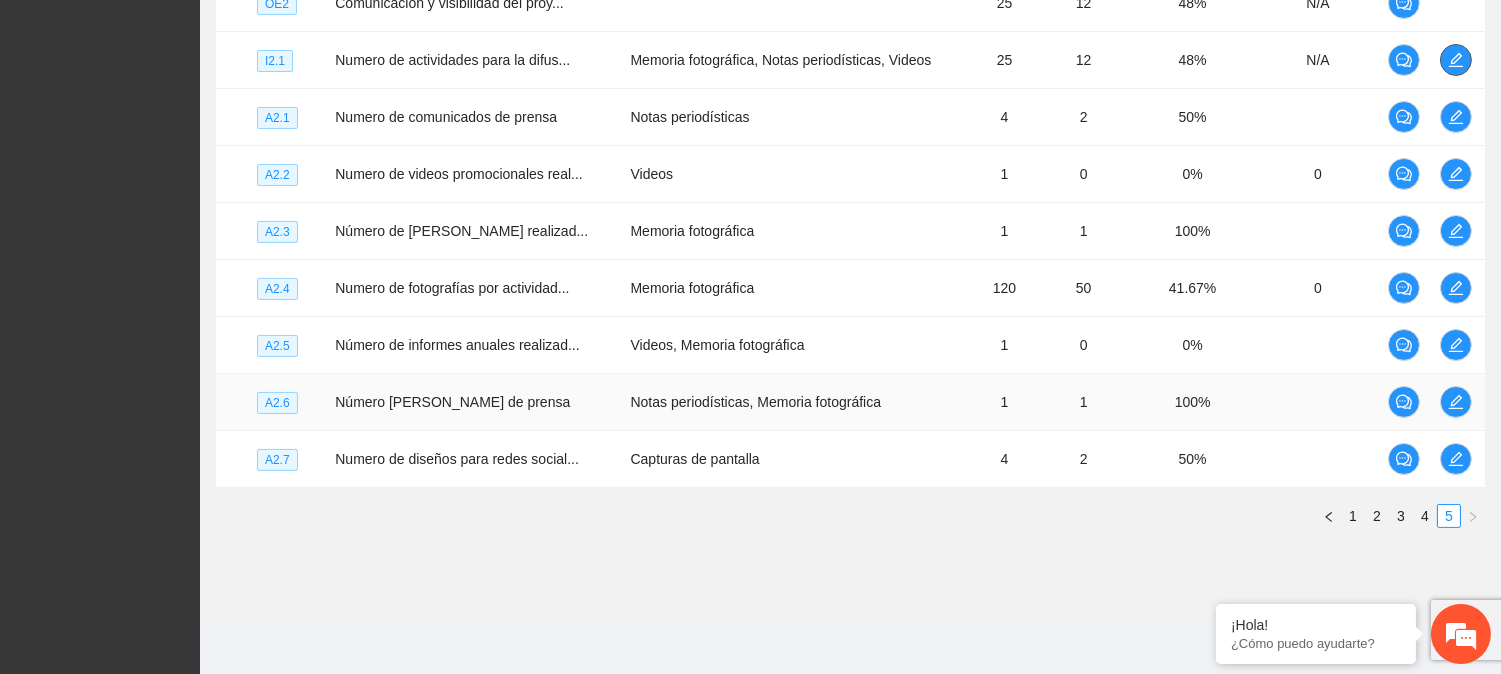 scroll, scrollTop: 633, scrollLeft: 0, axis: vertical 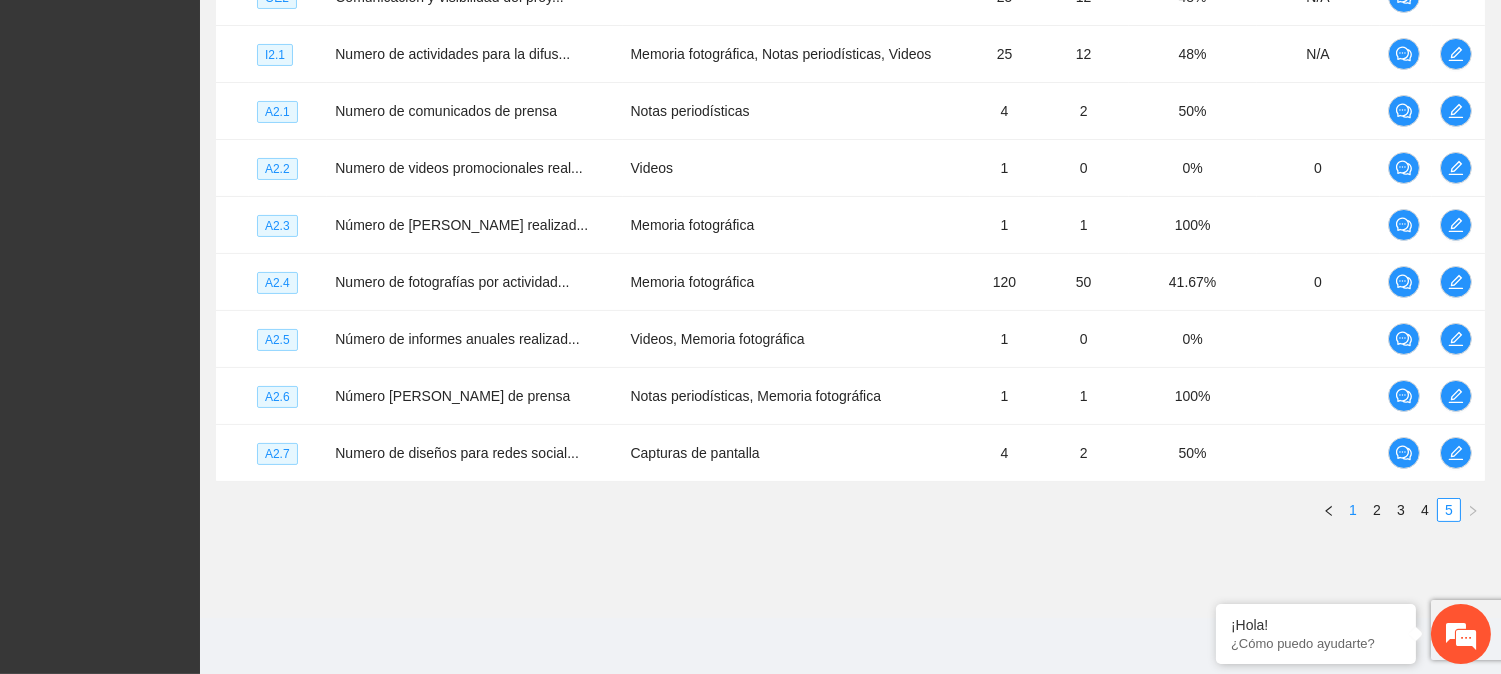 click on "1" at bounding box center [1353, 510] 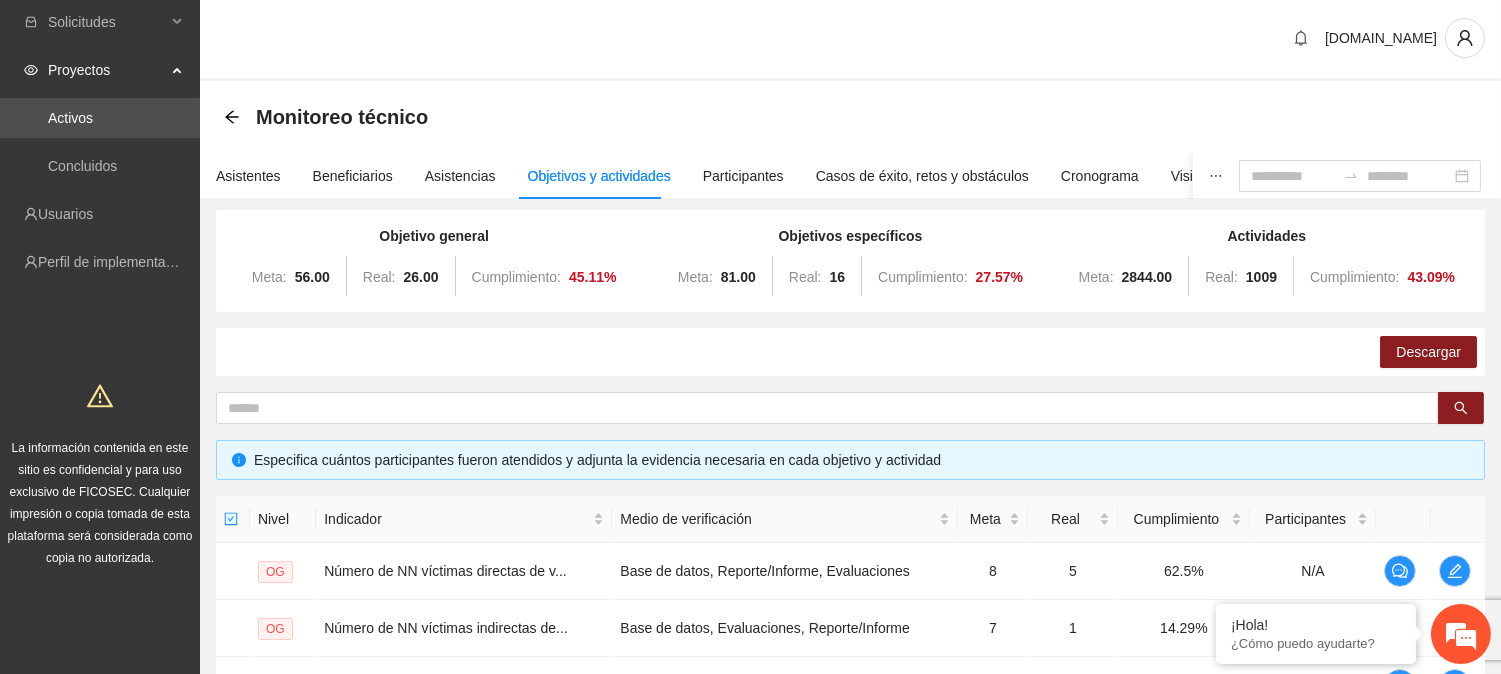 scroll, scrollTop: 0, scrollLeft: 0, axis: both 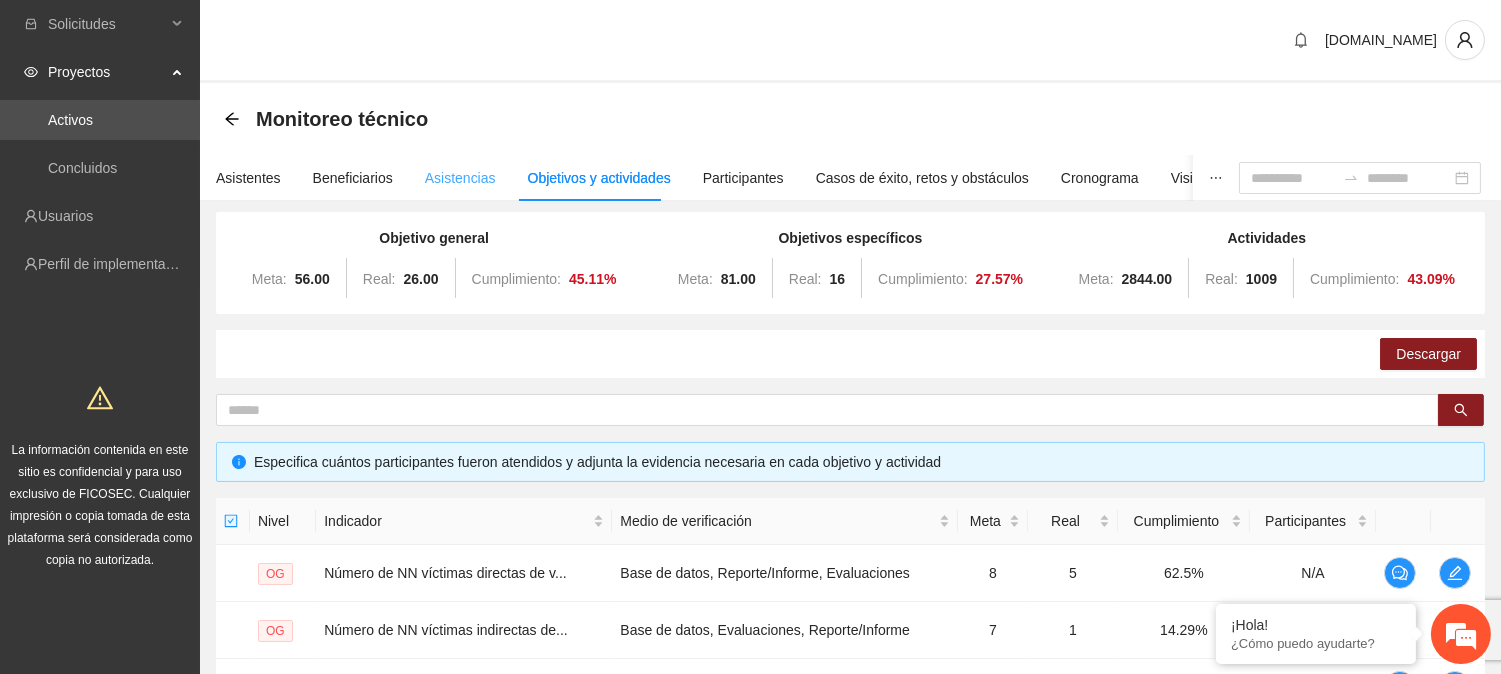 click on "Asistencias" at bounding box center [460, 178] 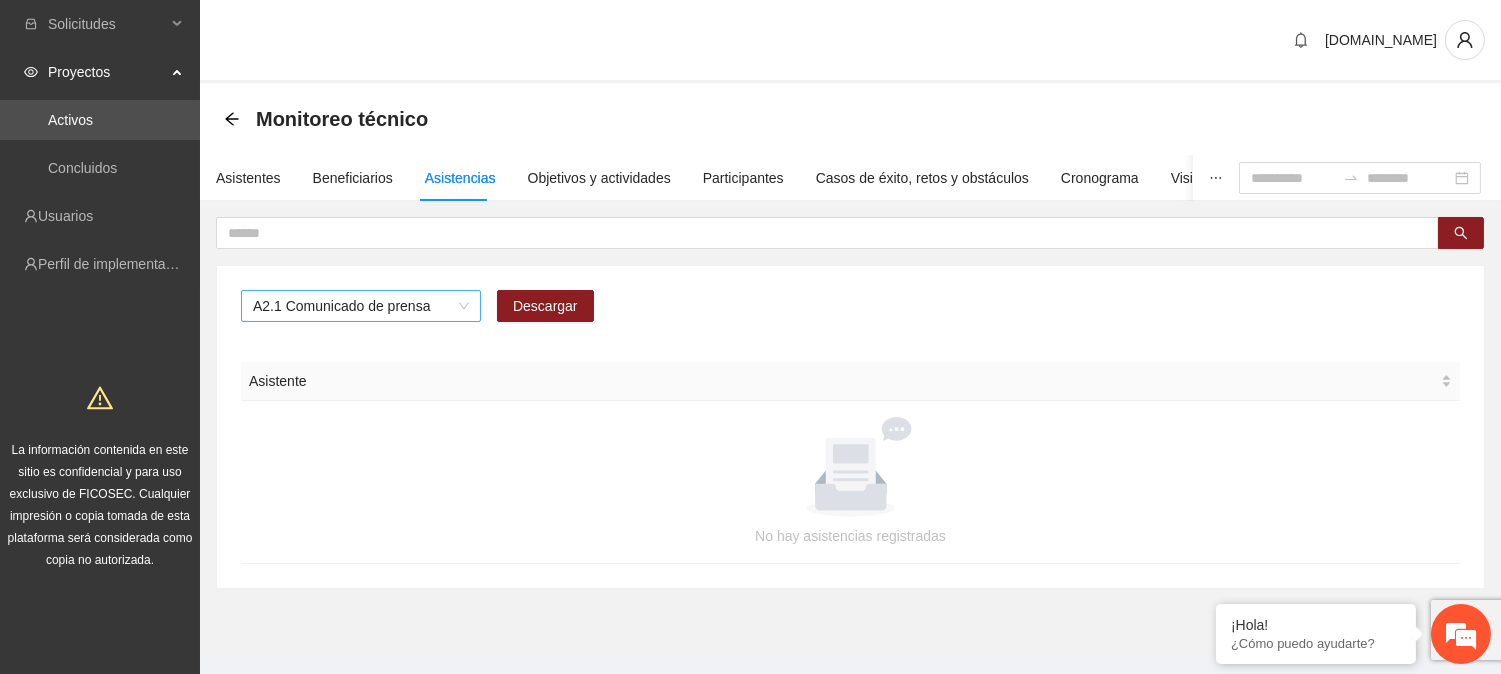 click on "A2.1 Comunicado de prensa" at bounding box center (361, 306) 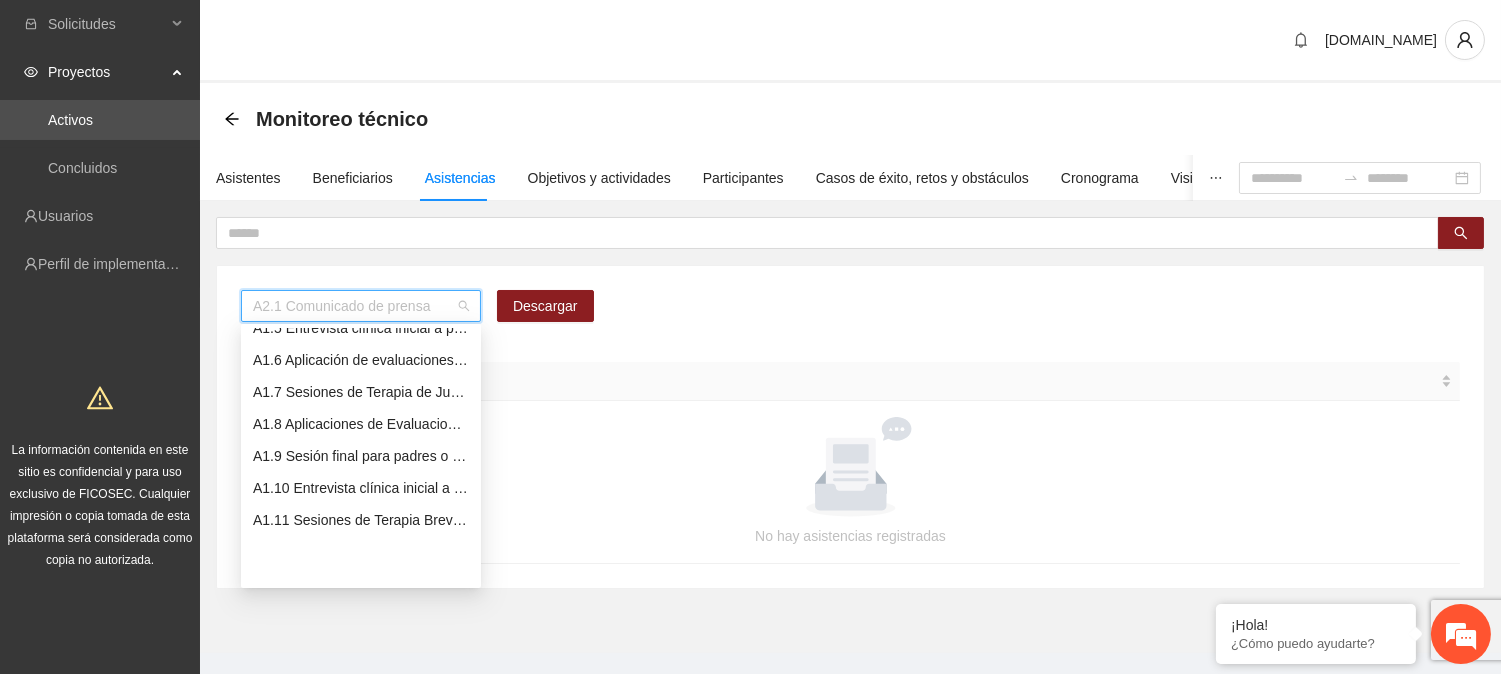 scroll, scrollTop: 33, scrollLeft: 0, axis: vertical 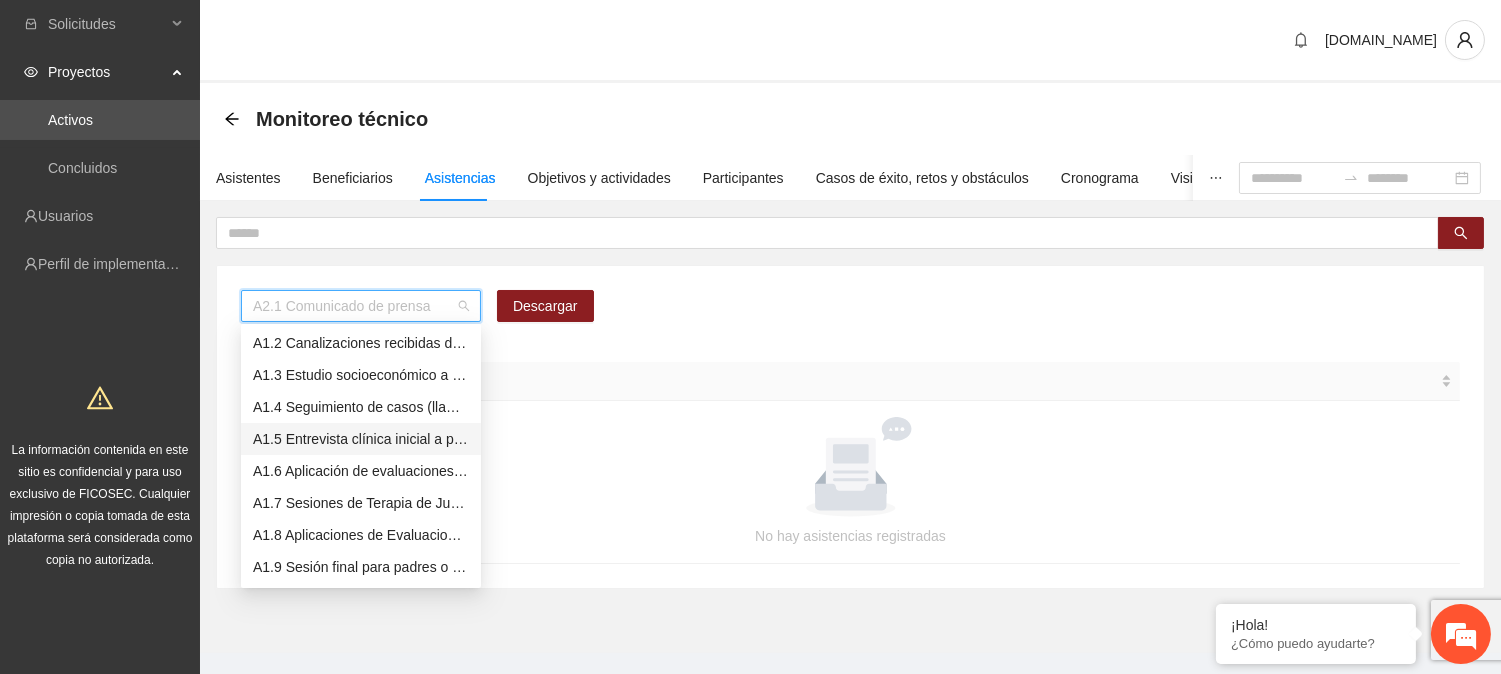 click on "A1.5 Entrevista clínica inicial a padres o tutores de NN" at bounding box center (361, 439) 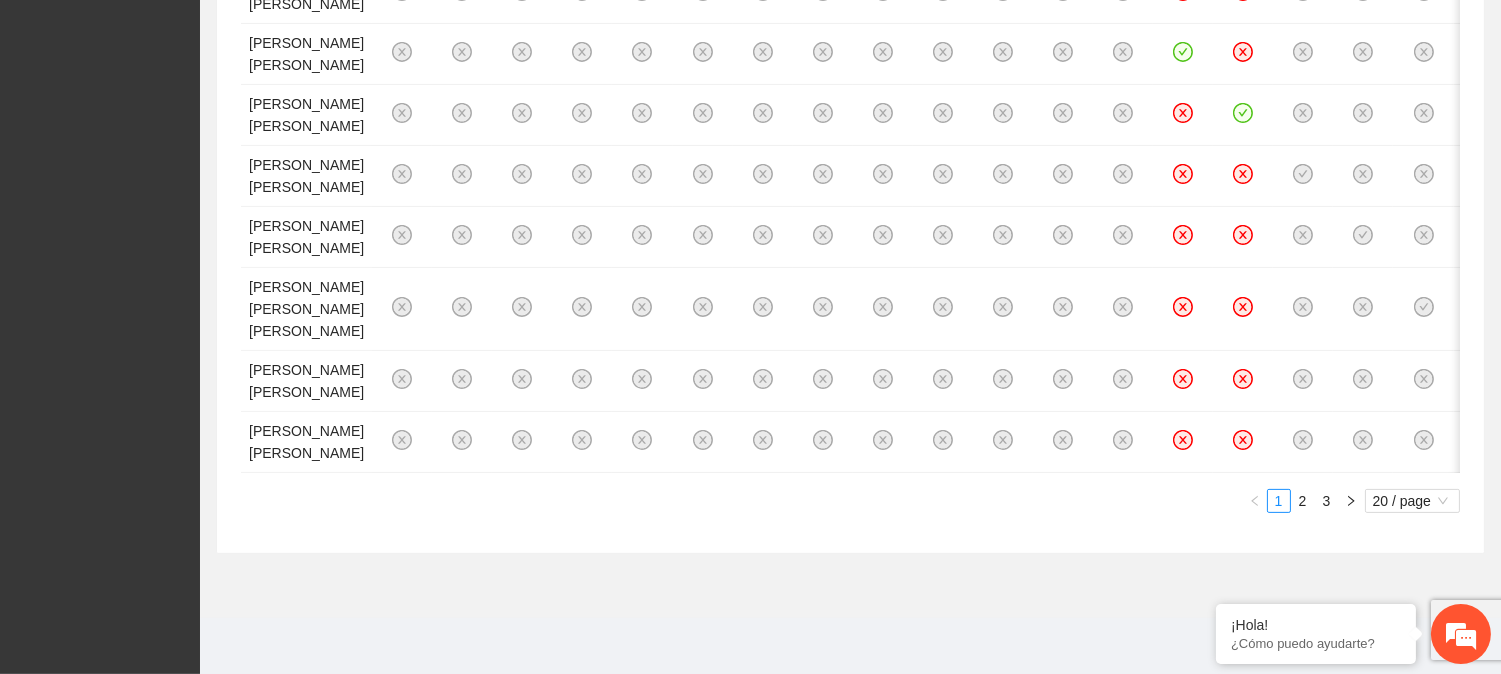 scroll, scrollTop: 1955, scrollLeft: 0, axis: vertical 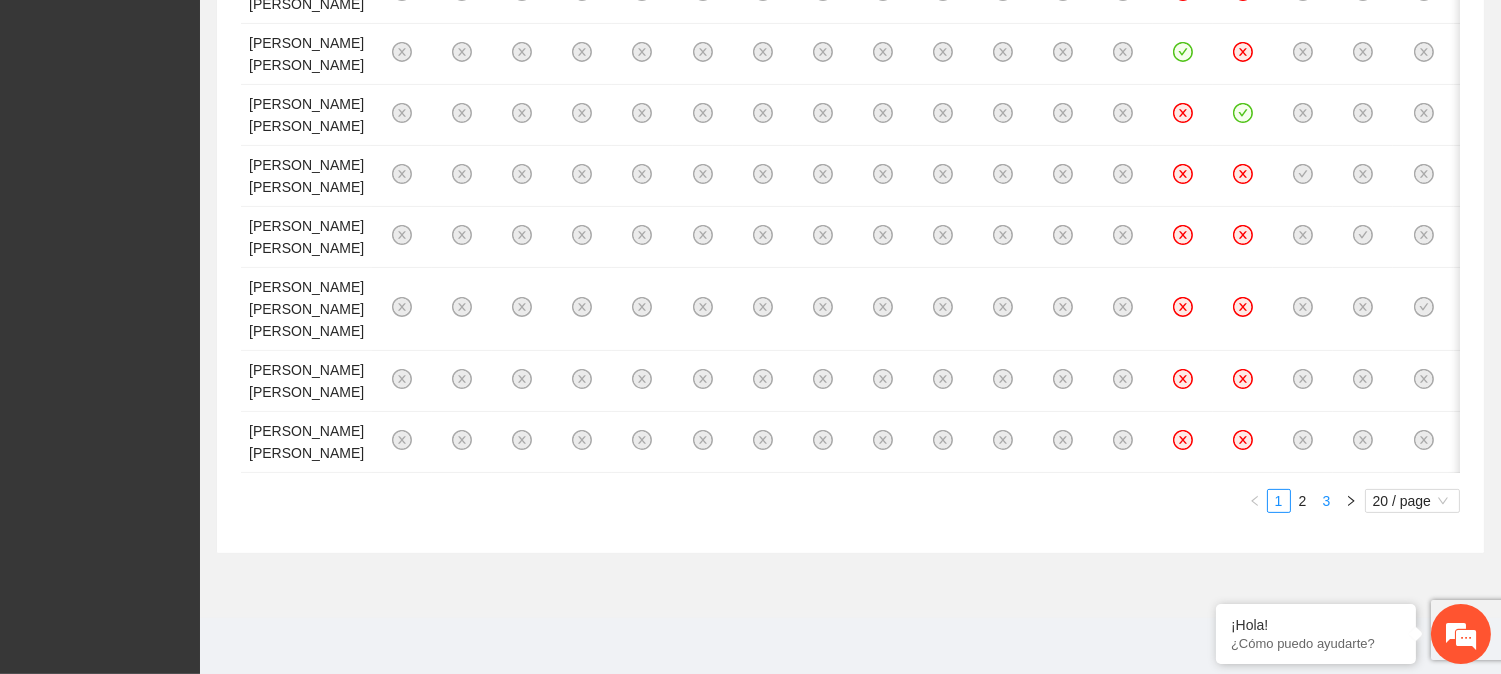 click on "3" at bounding box center [1327, 501] 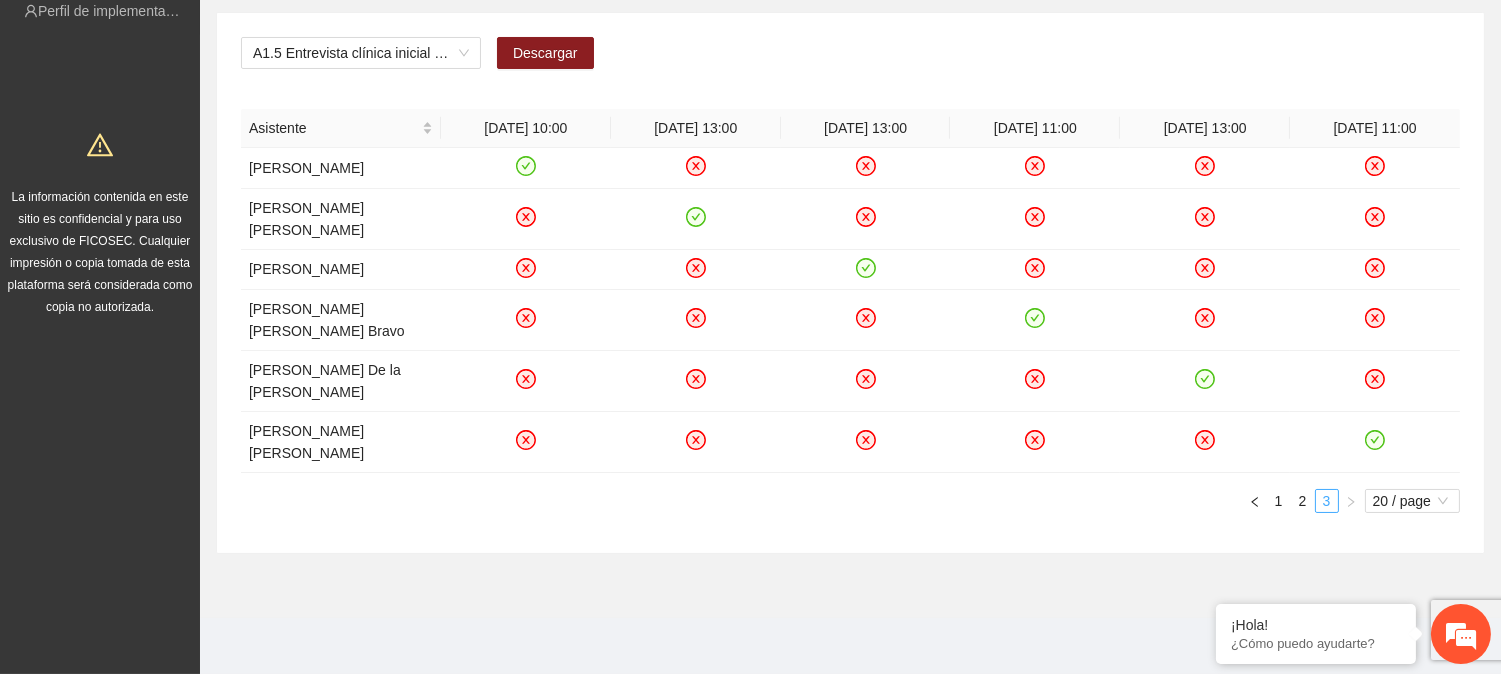 scroll, scrollTop: 166, scrollLeft: 0, axis: vertical 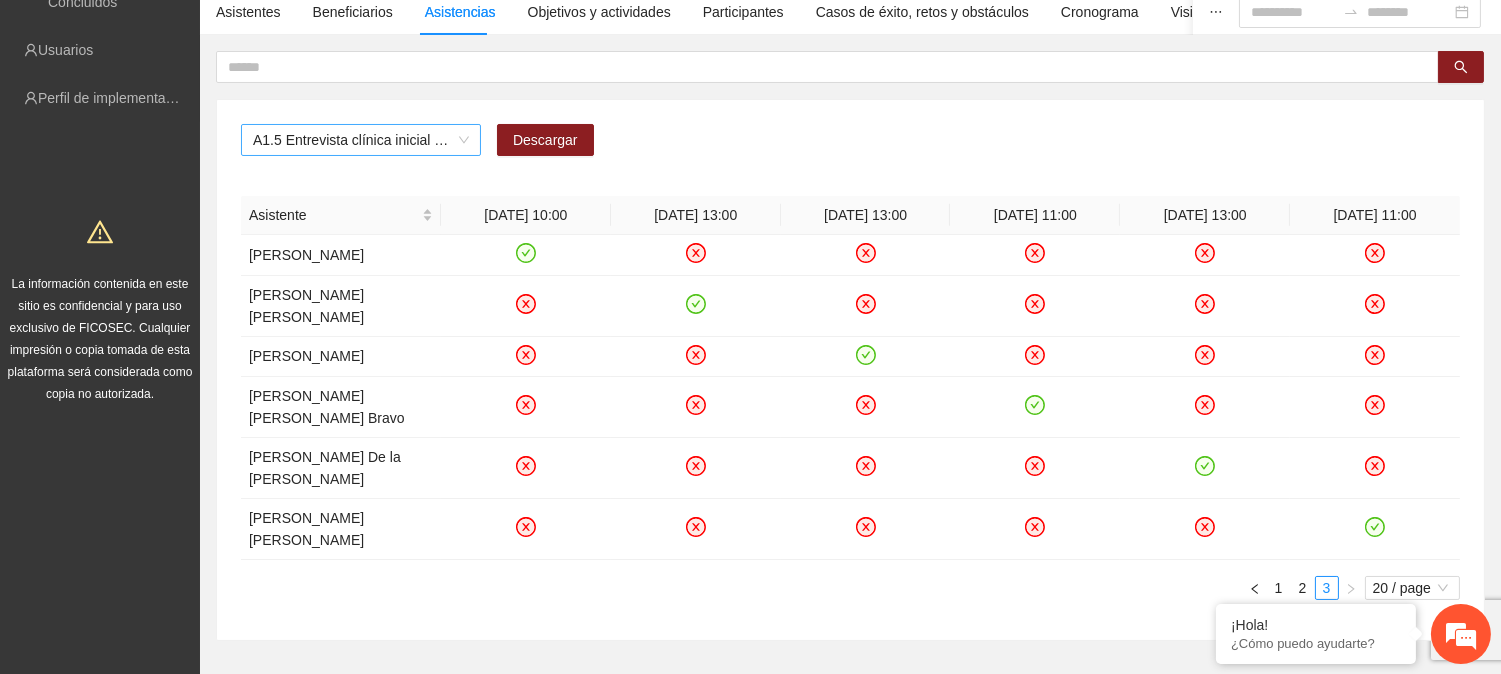 click on "A1.5 Entrevista clínica inicial a padres o tutores de NN" at bounding box center [361, 140] 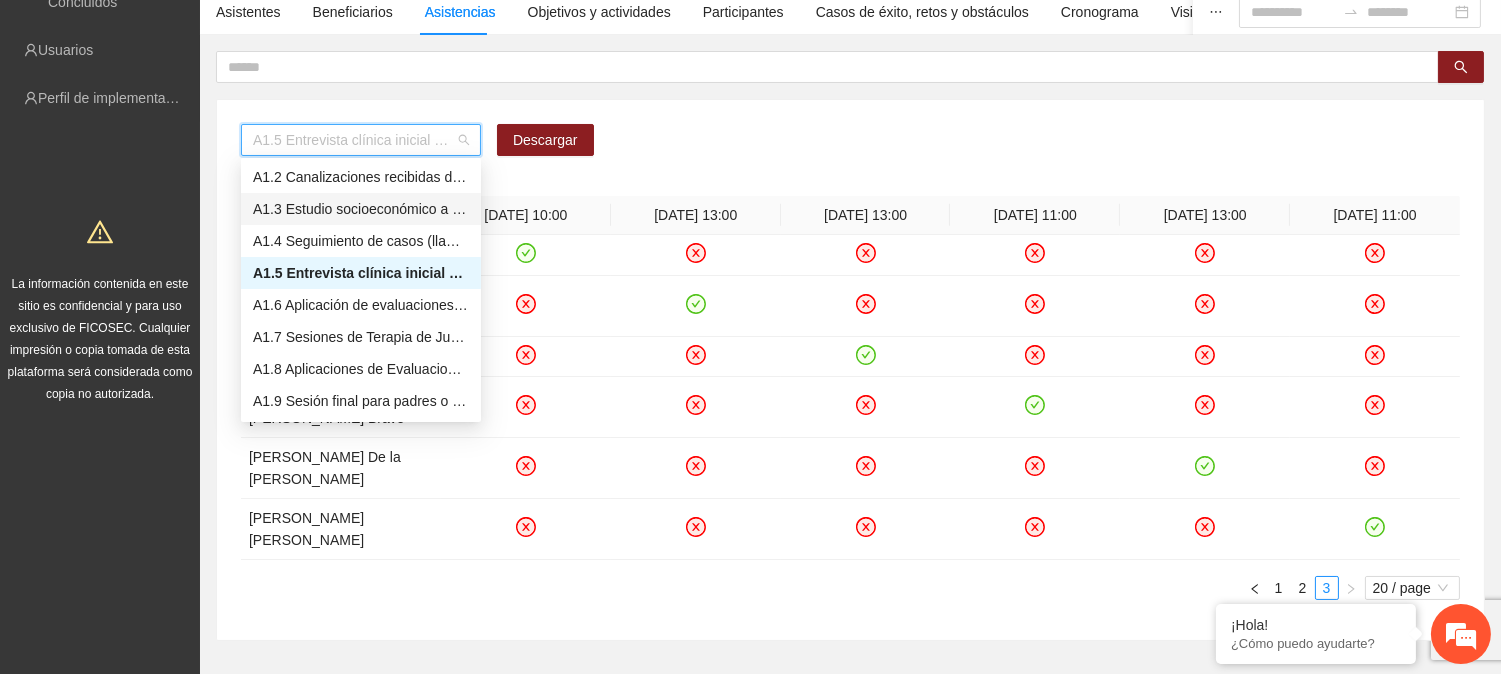 click on "A1.3 Estudio socioeconómico a padres o tutores" at bounding box center [361, 209] 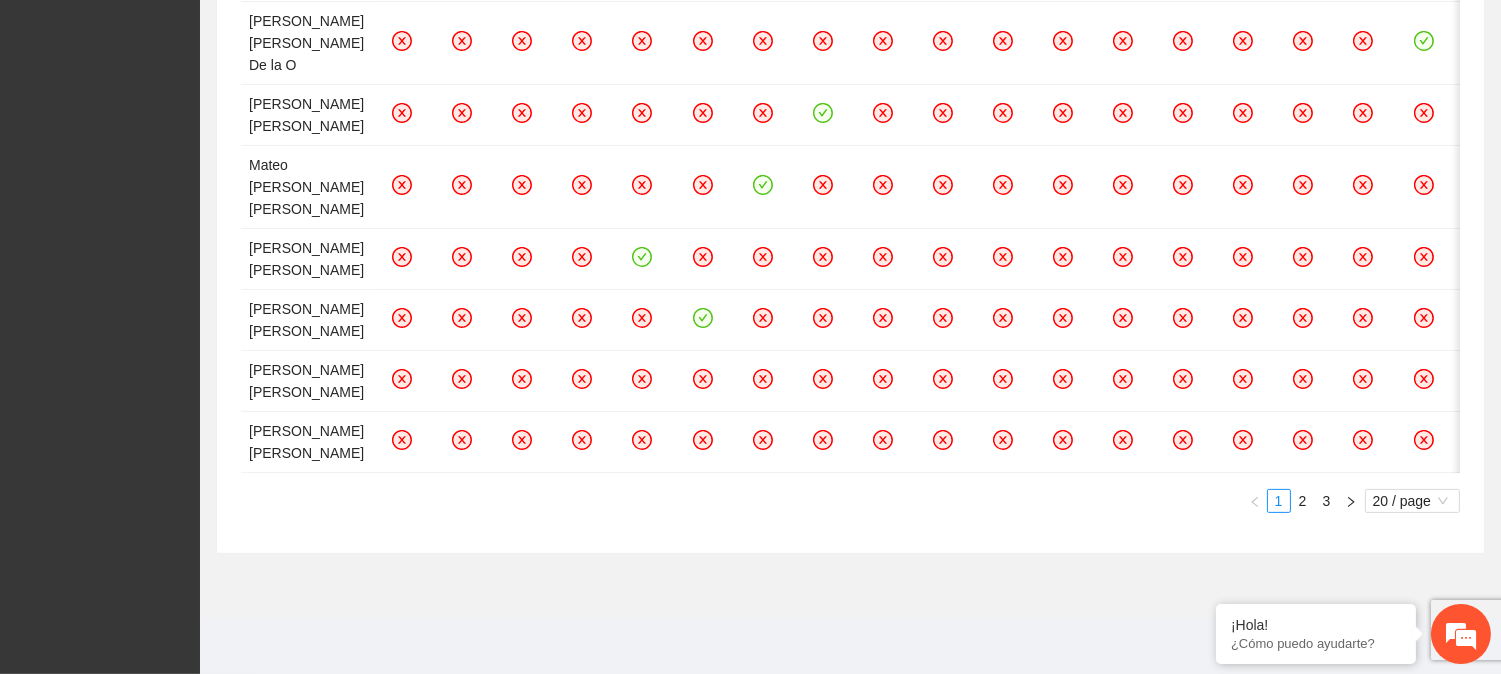 scroll, scrollTop: 1912, scrollLeft: 0, axis: vertical 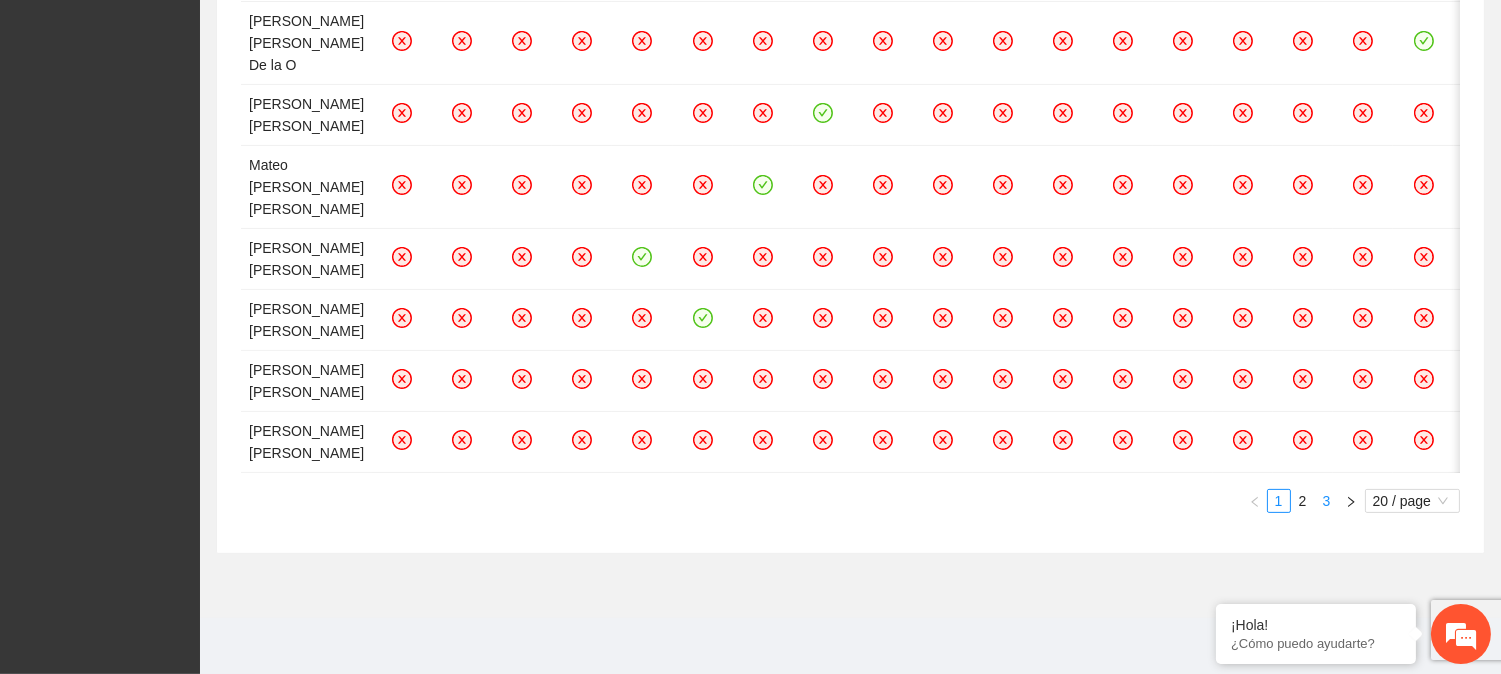 click on "3" at bounding box center (1327, 501) 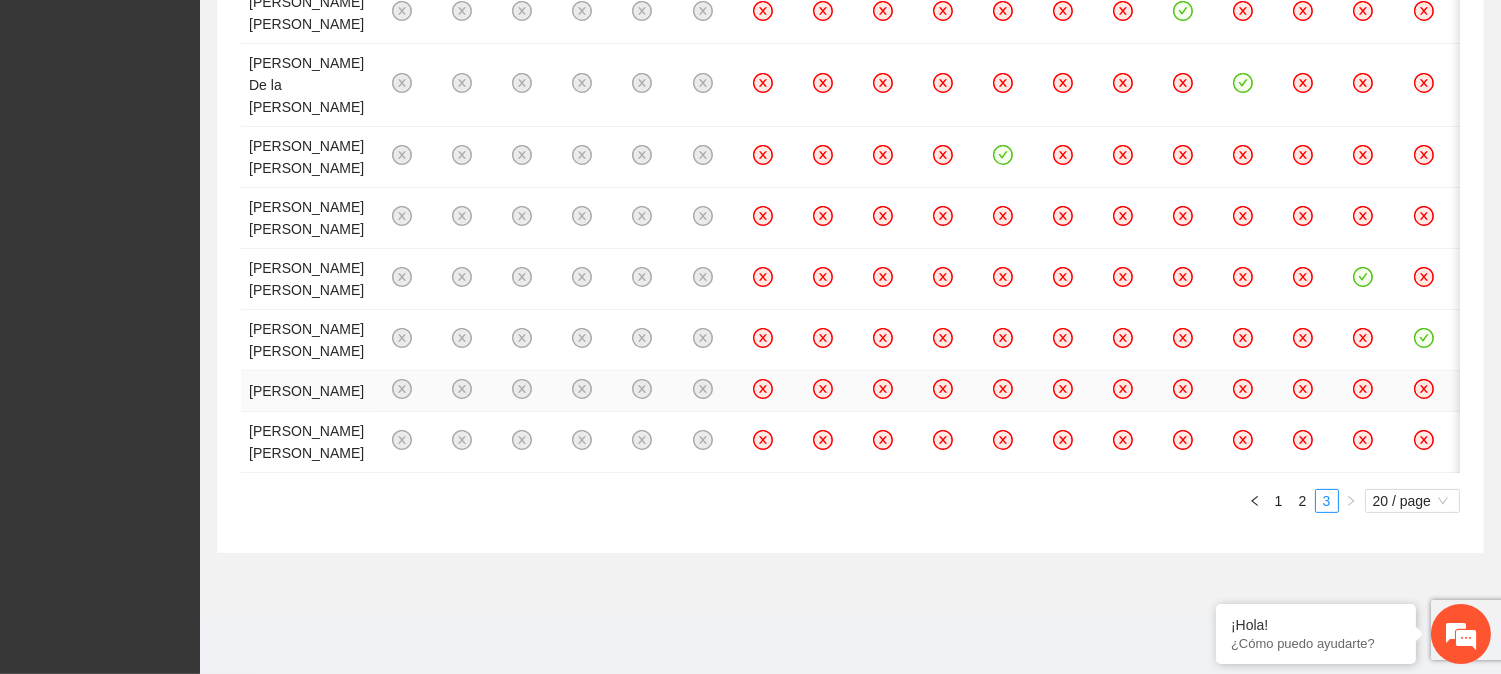 scroll, scrollTop: 1718, scrollLeft: 0, axis: vertical 